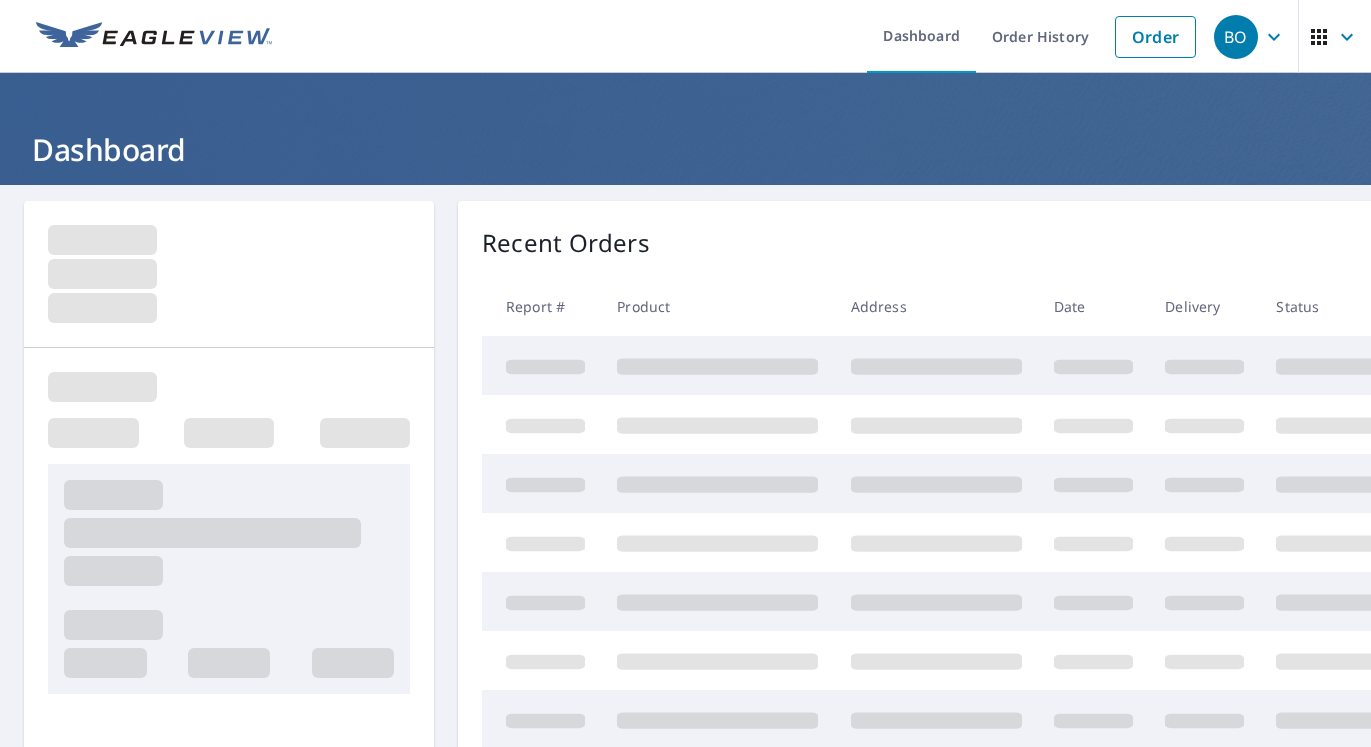 scroll, scrollTop: 0, scrollLeft: 0, axis: both 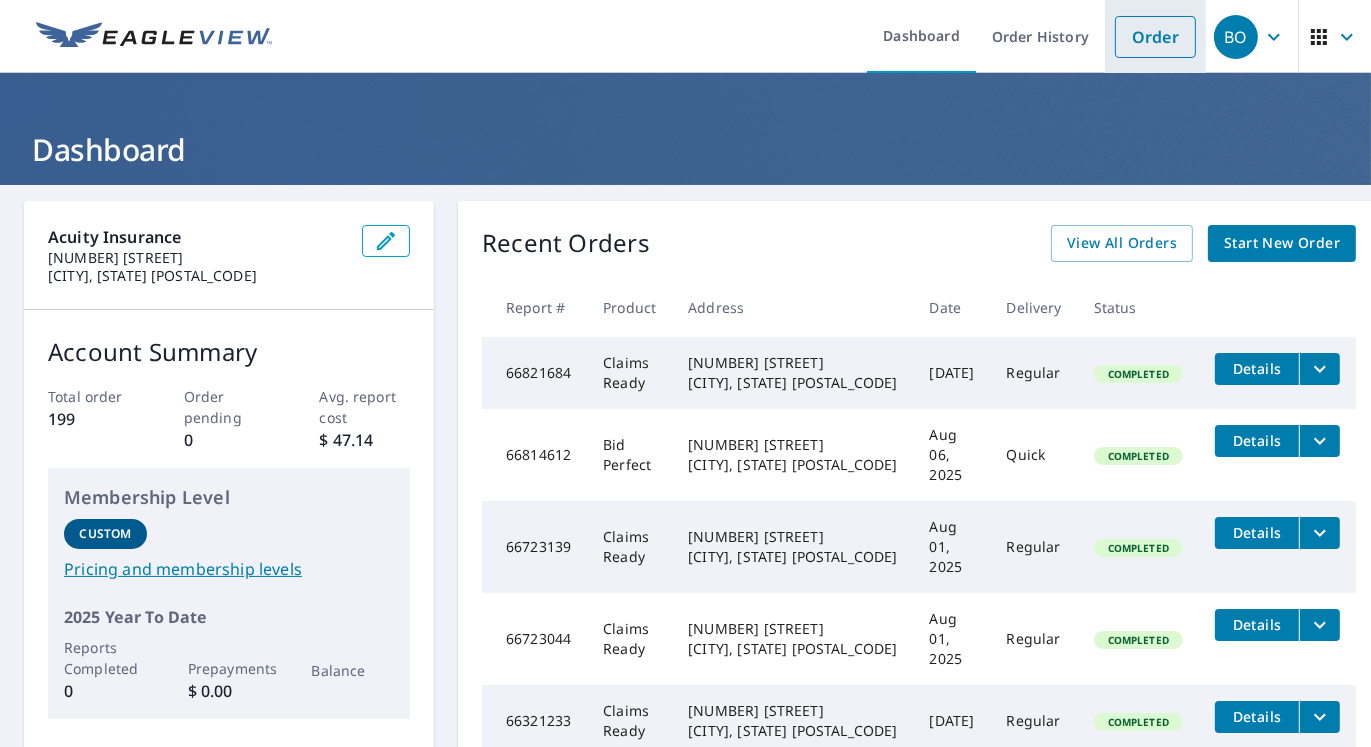 click on "Order" at bounding box center [1155, 37] 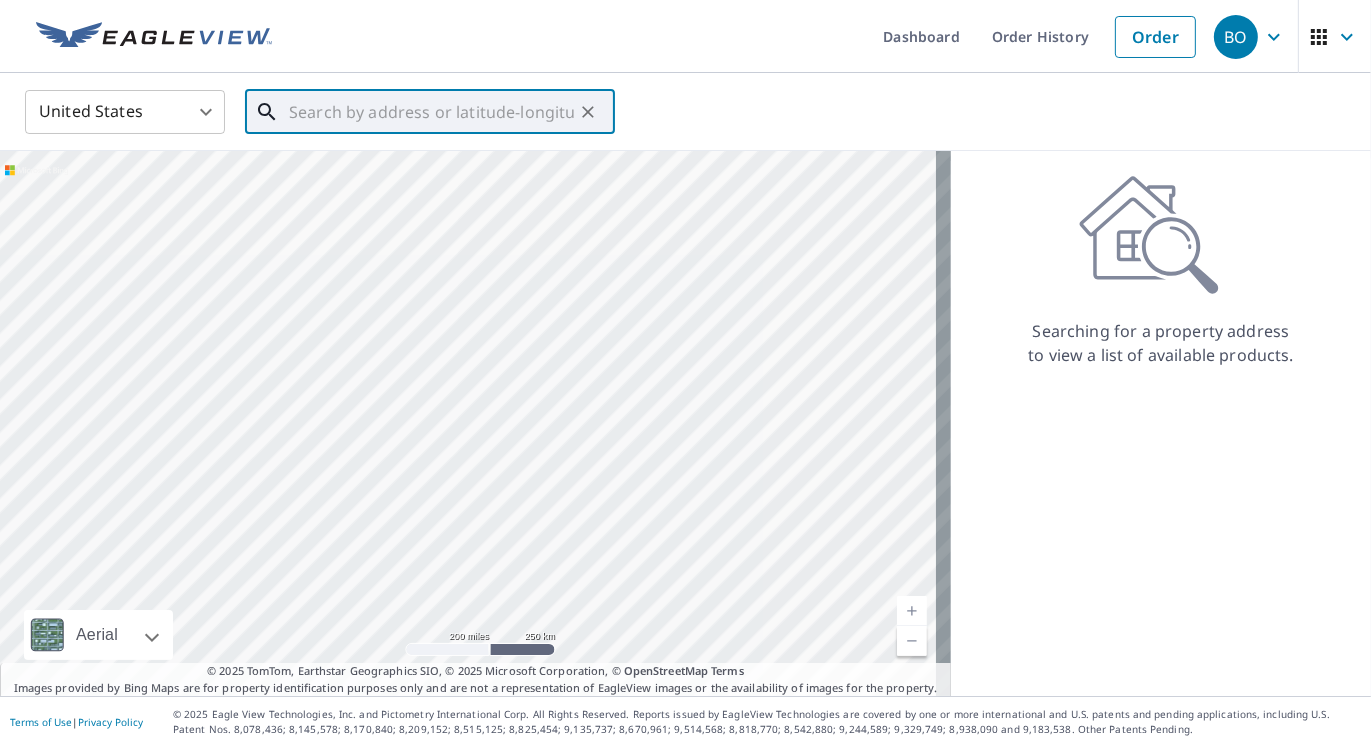 click at bounding box center (431, 112) 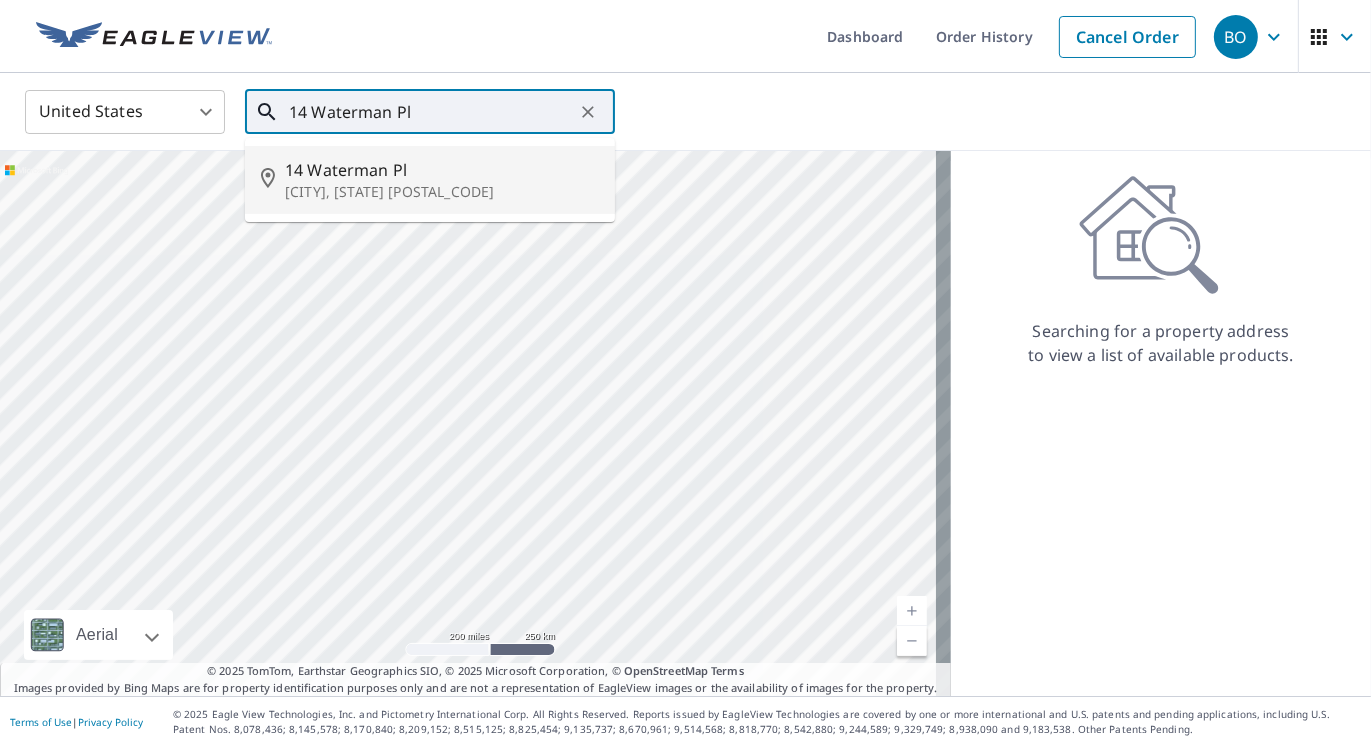 click on "14 Waterman Pl" at bounding box center (442, 170) 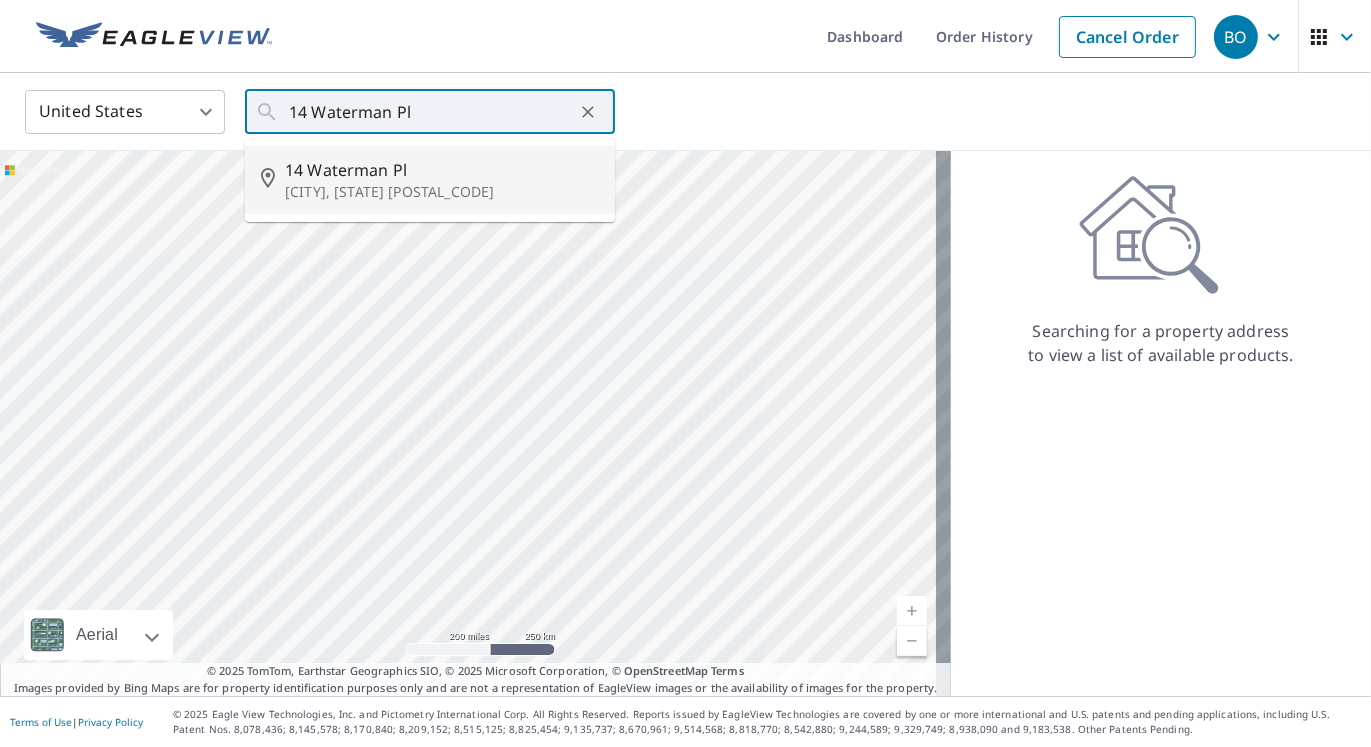 type on "[NUMBER] [STREET] [CITY], [STATE] [POSTAL_CODE]" 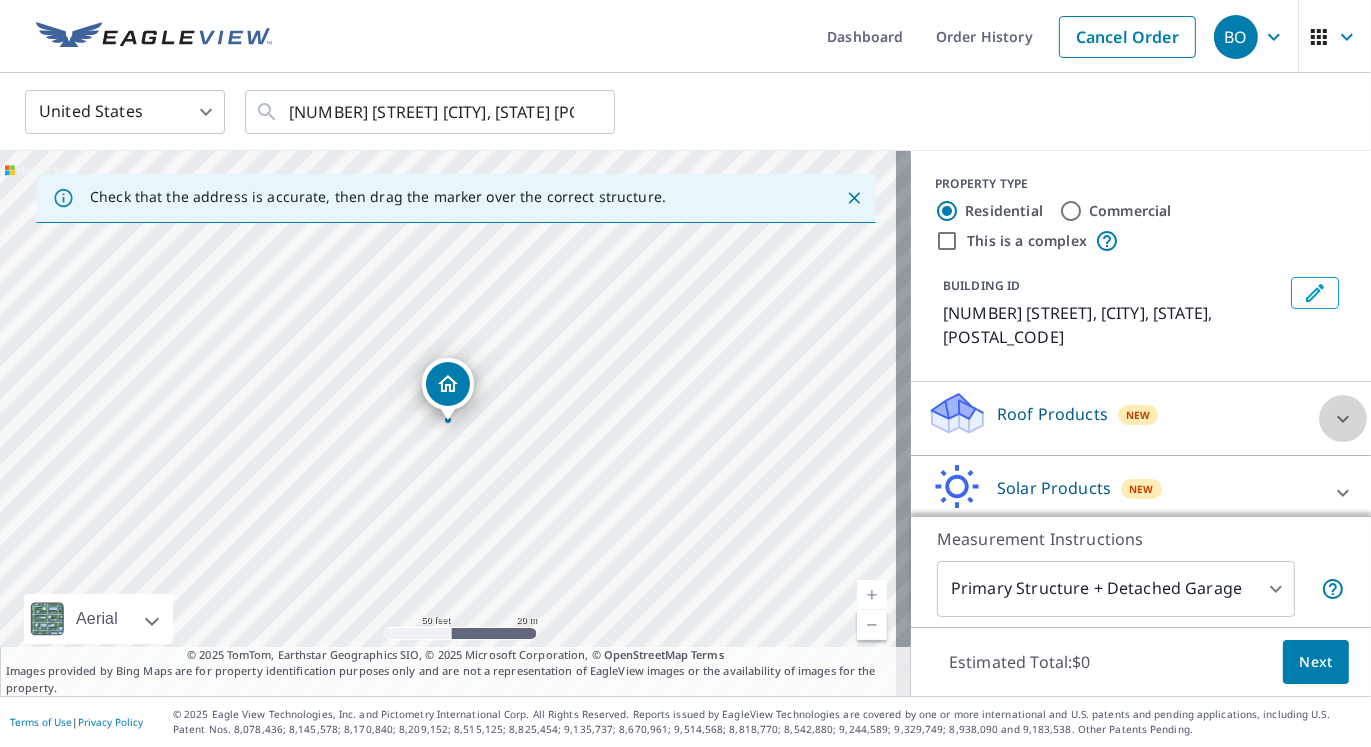 click 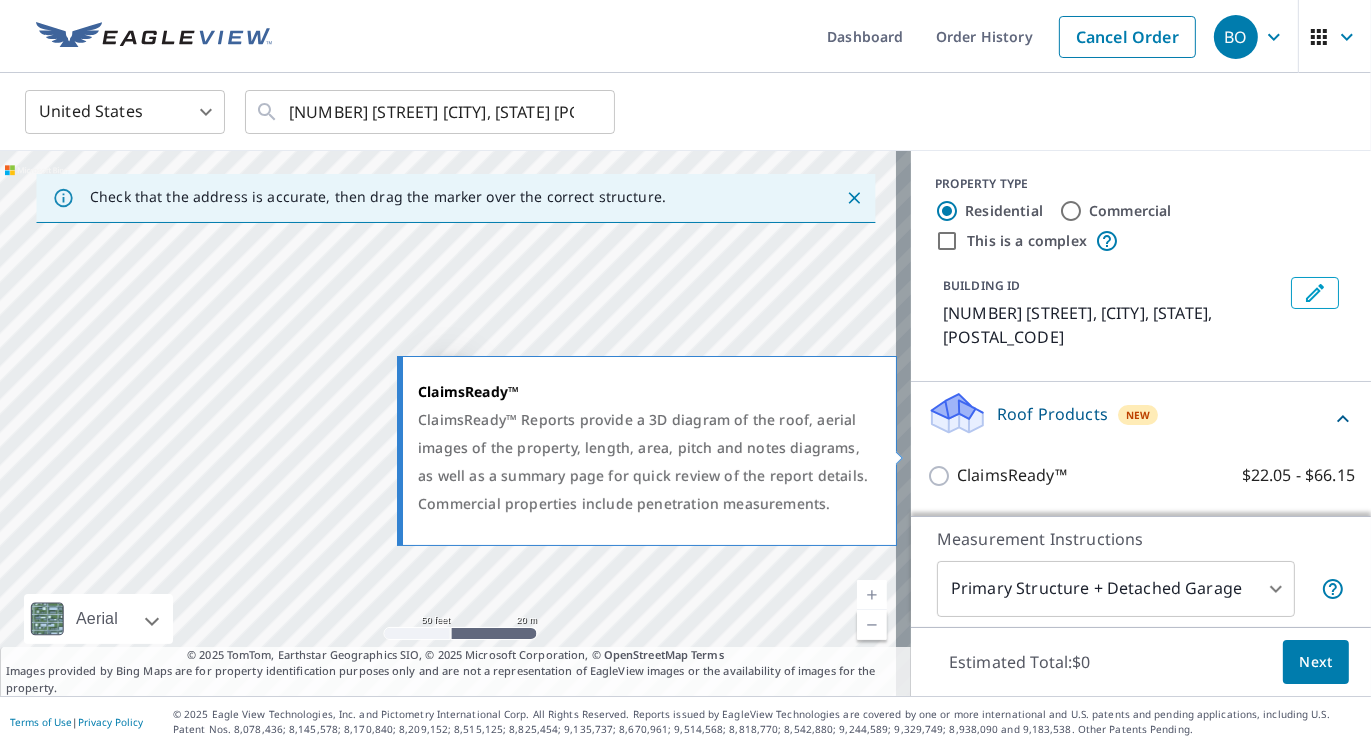 click on "ClaimsReady™" at bounding box center (1012, 475) 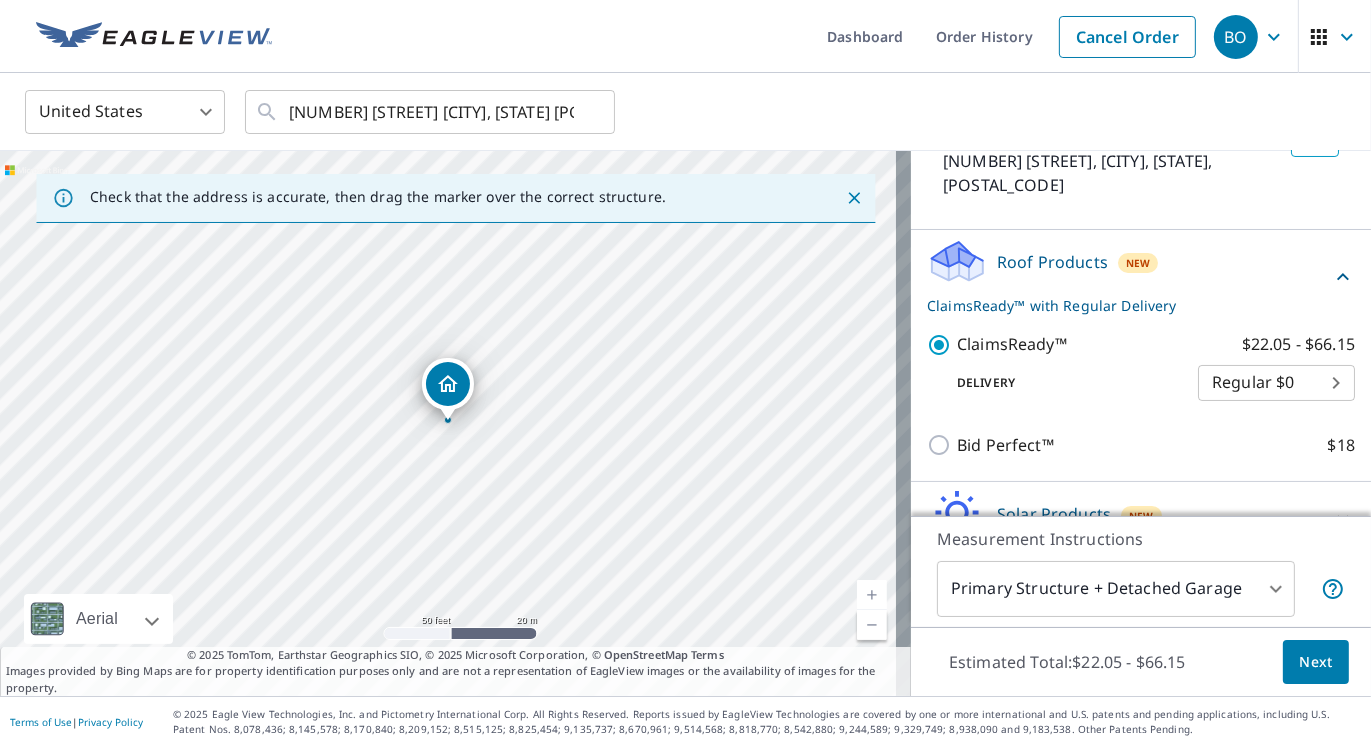 scroll, scrollTop: 242, scrollLeft: 0, axis: vertical 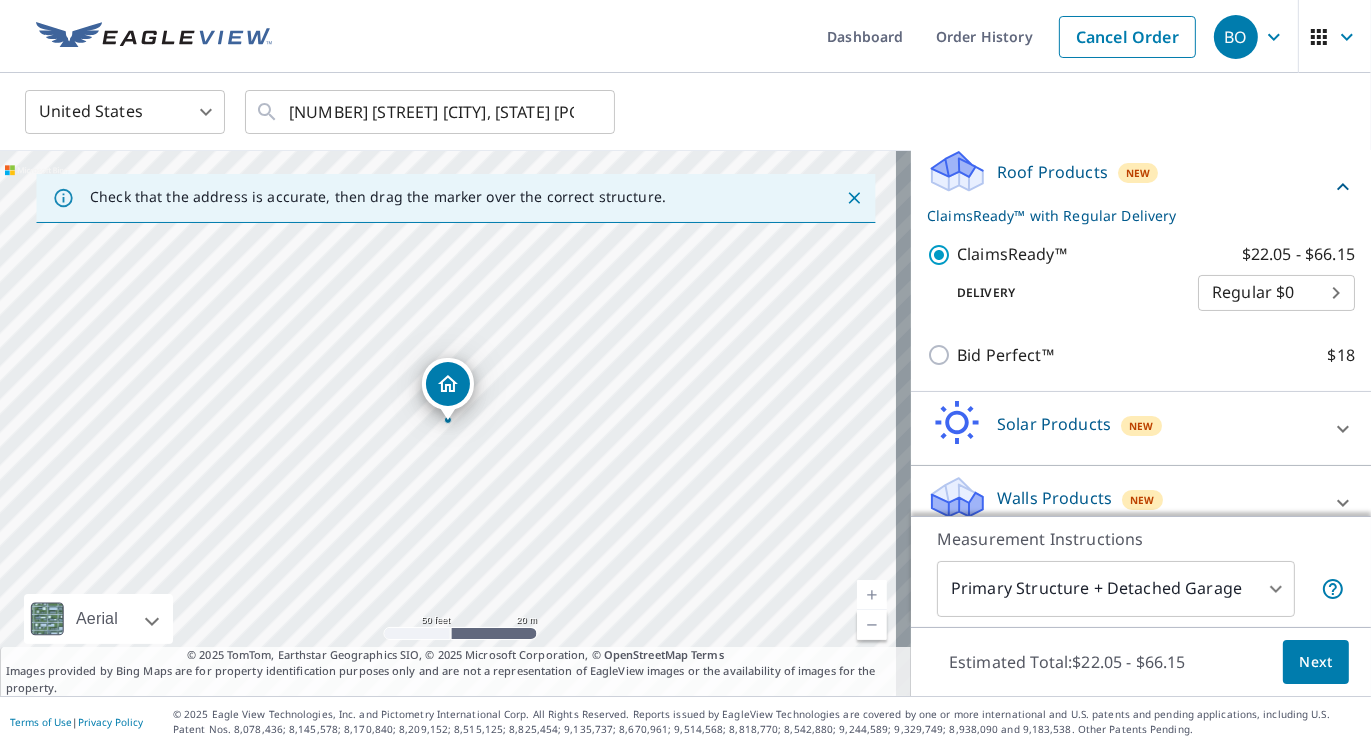 click 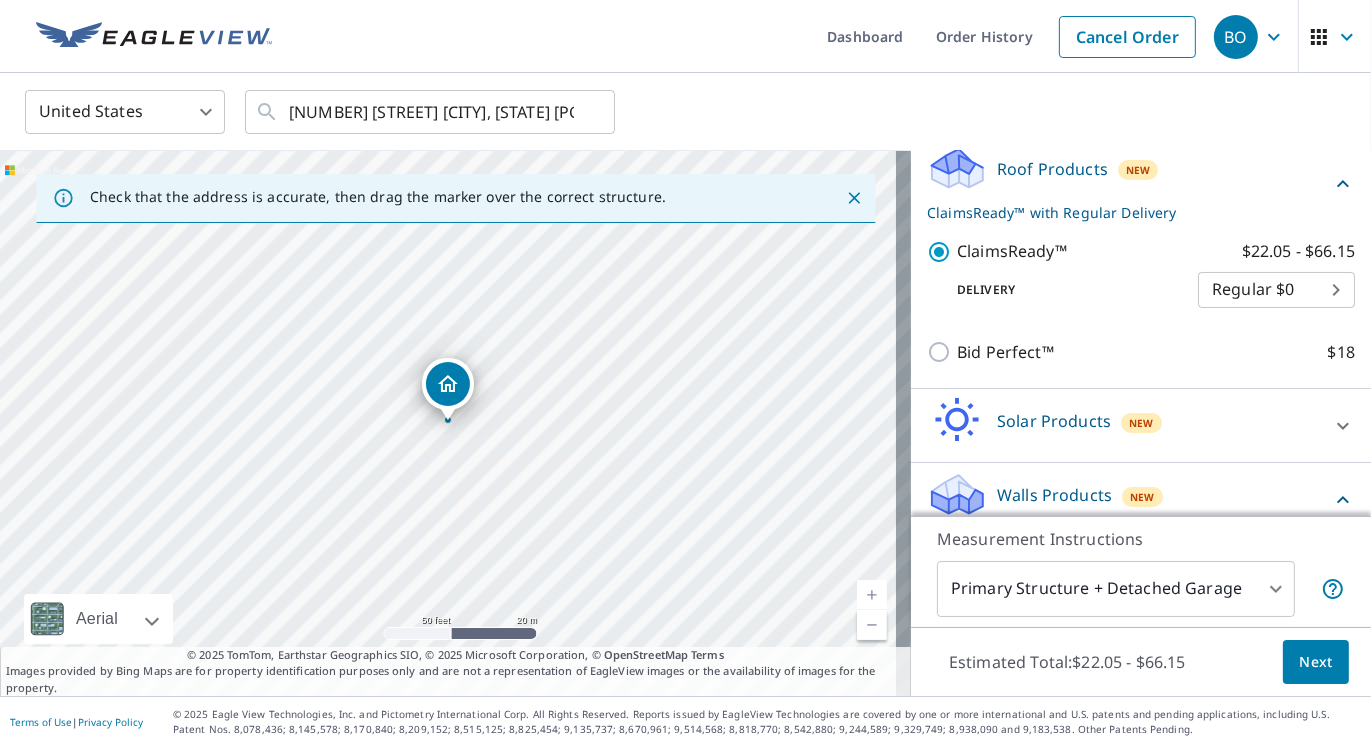 scroll, scrollTop: 299, scrollLeft: 0, axis: vertical 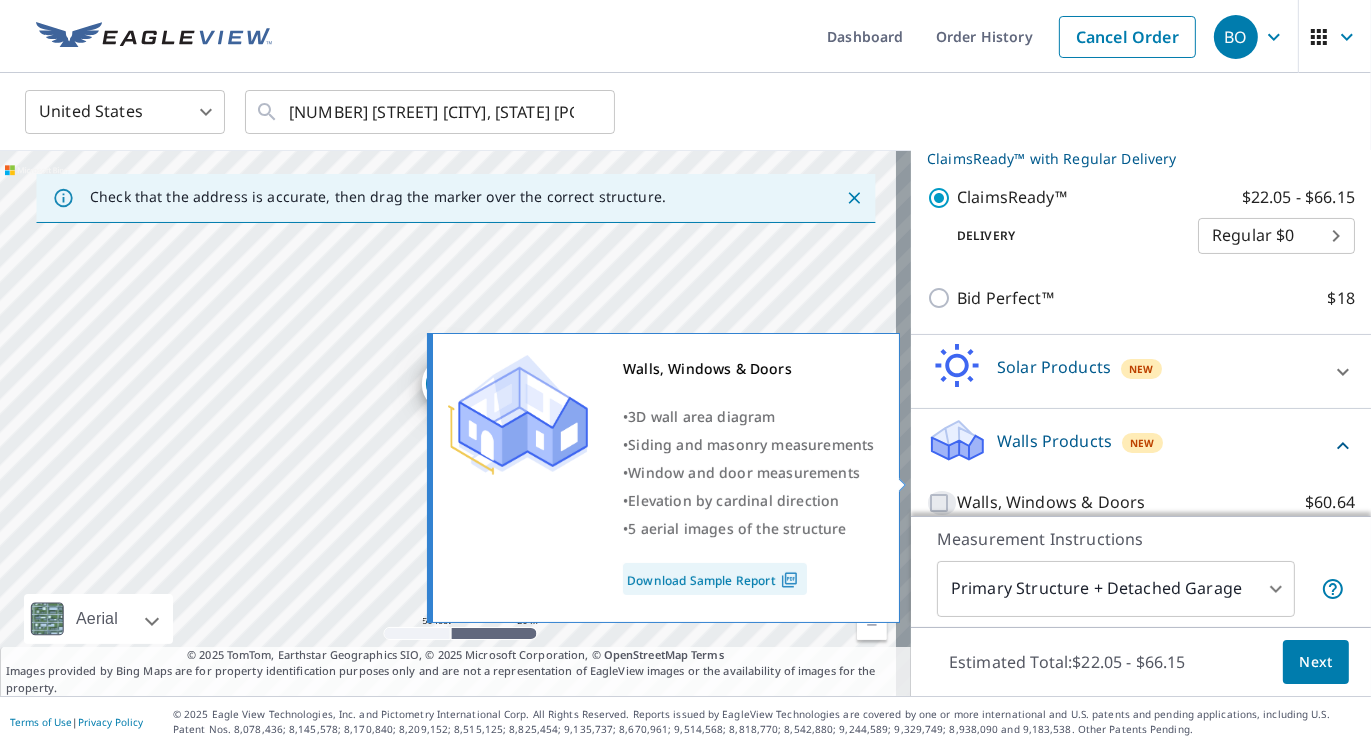 click on "Walls, Windows & Doors $60.64" at bounding box center (942, 503) 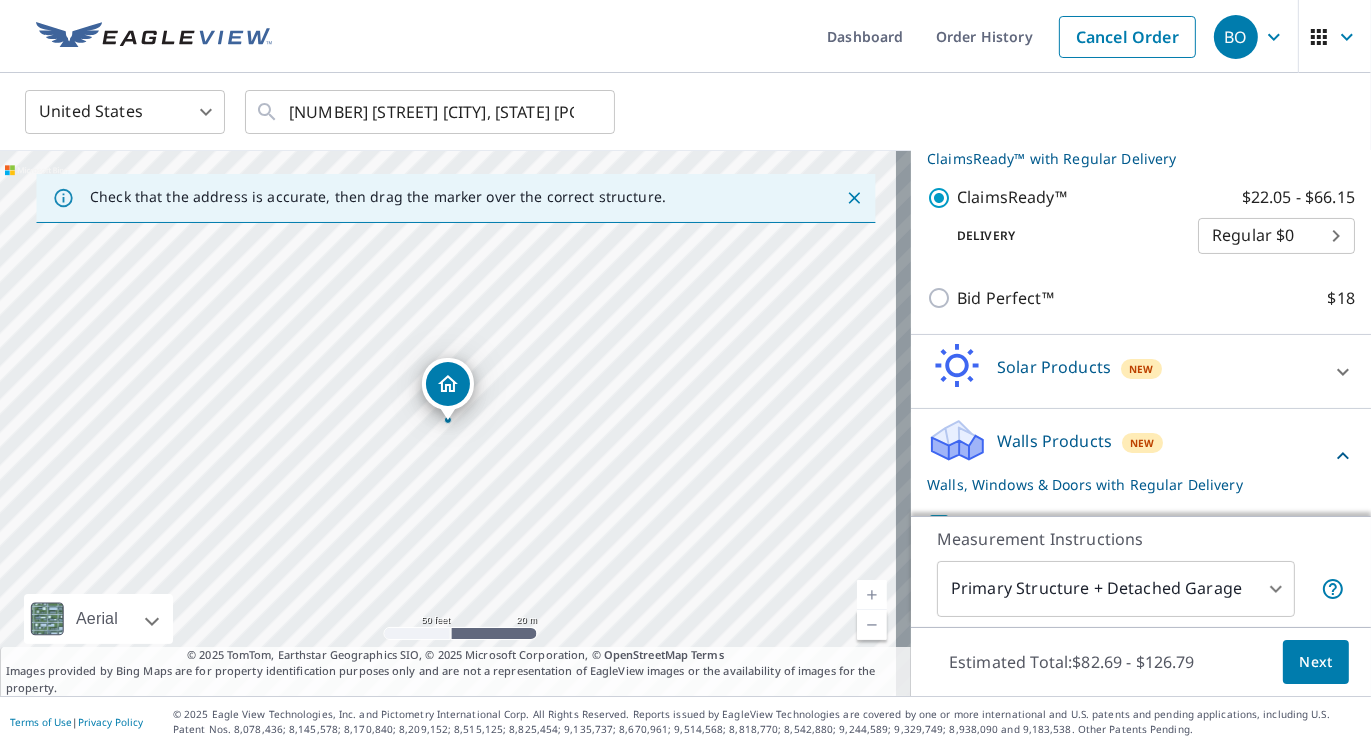 click on "BO BO
Dashboard Order History Cancel Order BO United States US ​ [NUMBER] [STREET] [CITY], [STATE] [POSTAL_CODE] ​ Check that the address is accurate, then drag the marker over the correct structure. [NUMBER] [STREET] [CITY], [STATE] [POSTAL_CODE] Aerial Road A standard road map Aerial A detailed look from above Labels Labels 50 feet 20 m © 2025 TomTom, © Vexcel Imaging, © 2025 Microsoft Corporation,  © OpenStreetMap Terms © 2025 TomTom, Earthstar Geographics SIO, © 2025 Microsoft Corporation, ©   OpenStreetMap   Terms Images provided by Bing Maps are for property identification purposes only and are not a representation of EagleView images or the availability of images for the property. PROPERTY TYPE Residential Commercial This is a complex BUILDING ID [NUMBER] [STREET], [CITY], [STATE], [POSTAL_CODE] Roof Products New ClaimsReady™ with Regular Delivery ClaimsReady™ $22.05 - $66.15 Delivery Regular $0 8 ​ Bid Perfect™ $18 Solar Products New TrueDesign for Sales $30 TrueDesign for Planning $105 Walls Products New 8 2" at bounding box center [685, 373] 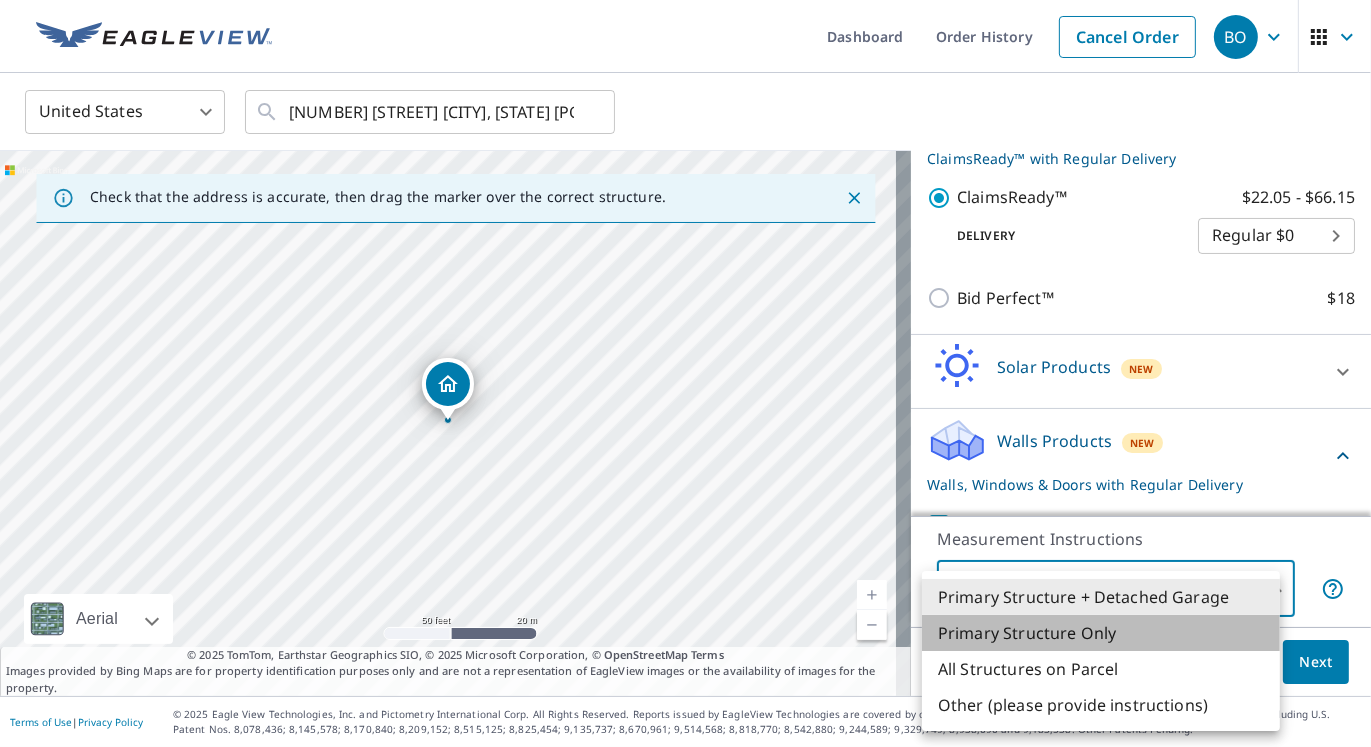 click on "Primary Structure Only" at bounding box center (1101, 633) 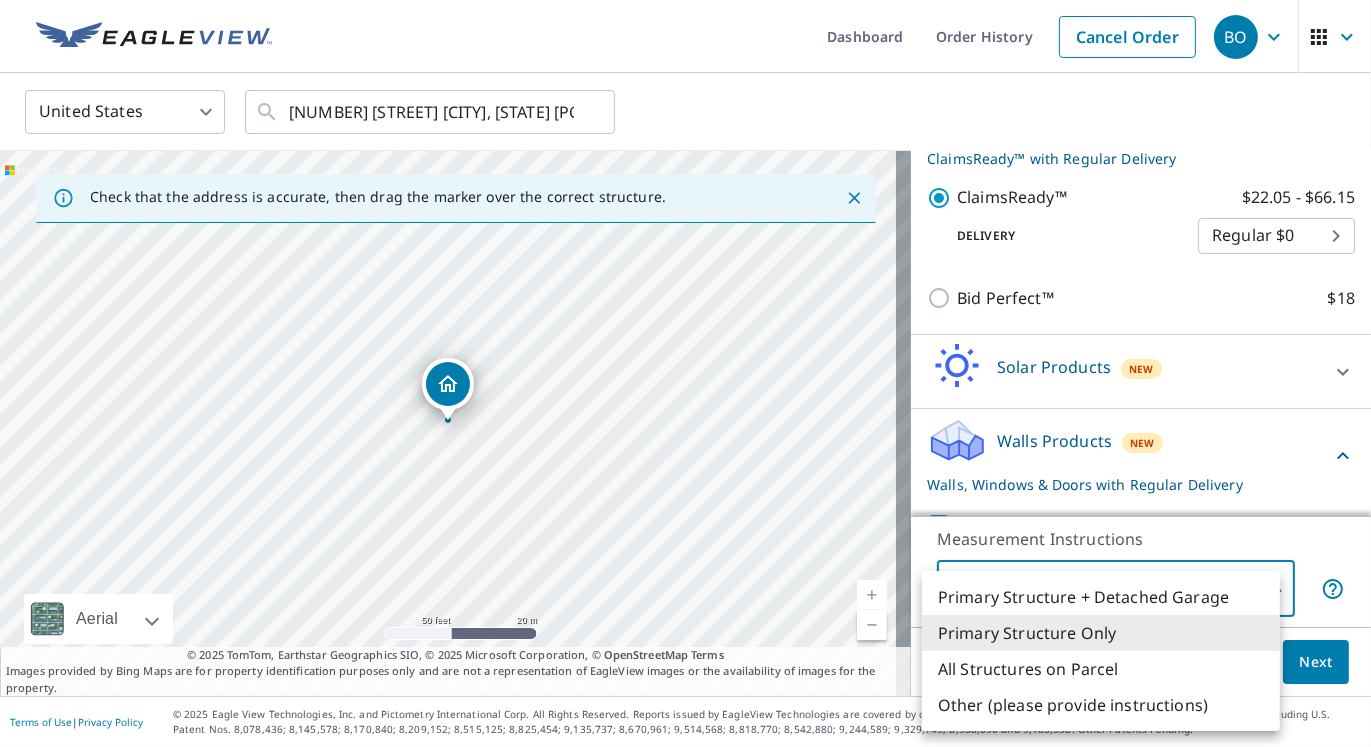 click on "BO BO
Dashboard Order History Cancel Order BO United States US ​ [NUMBER] [STREET] [CITY], [STATE] [POSTAL_CODE] ​ Check that the address is accurate, then drag the marker over the correct structure. [NUMBER] [STREET] [CITY], [STATE] [POSTAL_CODE] Aerial Road A standard road map Aerial A detailed look from above Labels Labels 50 feet 20 m © 2025 TomTom, © Vexcel Imaging, © 2025 Microsoft Corporation,  © OpenStreetMap Terms © 2025 TomTom, Earthstar Geographics SIO, © 2025 Microsoft Corporation, ©   OpenStreetMap   Terms Images provided by Bing Maps are for property identification purposes only and are not a representation of EagleView images or the availability of images for the property. PROPERTY TYPE Residential Commercial This is a complex BUILDING ID [NUMBER] [STREET], [CITY], [STATE], [POSTAL_CODE] Roof Products New ClaimsReady™ with Regular Delivery ClaimsReady™ $22.05 - $66.15 Delivery Regular $0 8 ​ Bid Perfect™ $18 Solar Products New TrueDesign for Sales $30 TrueDesign for Planning $105 Walls Products New 8 2" at bounding box center (685, 373) 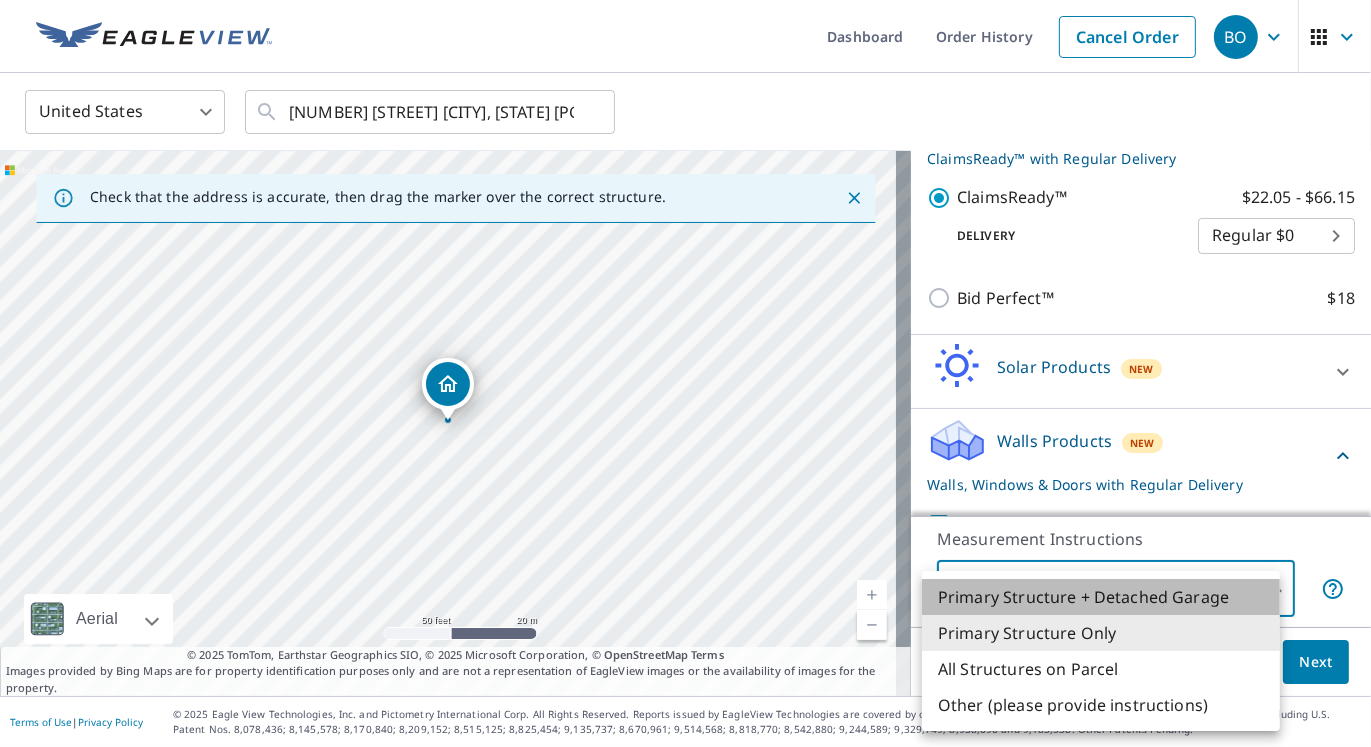 click on "Primary Structure + Detached Garage" at bounding box center (1101, 597) 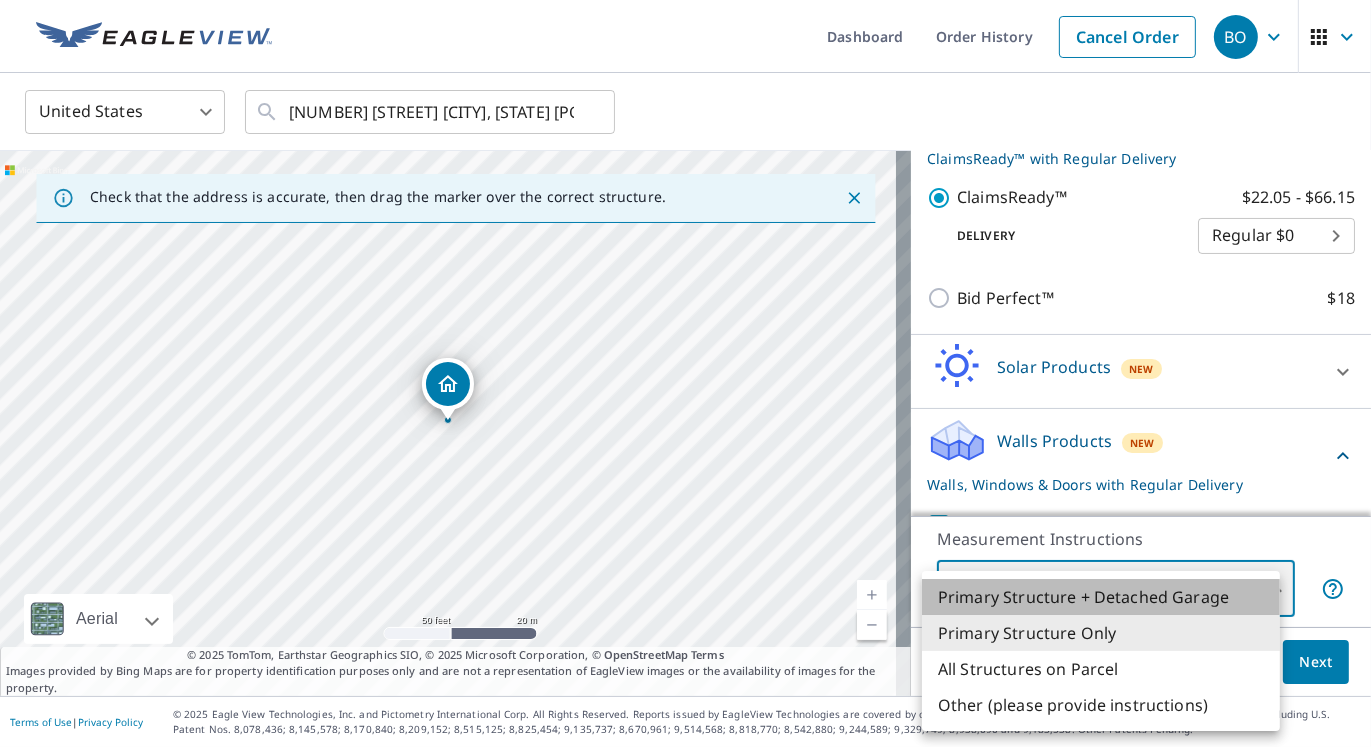 type on "1" 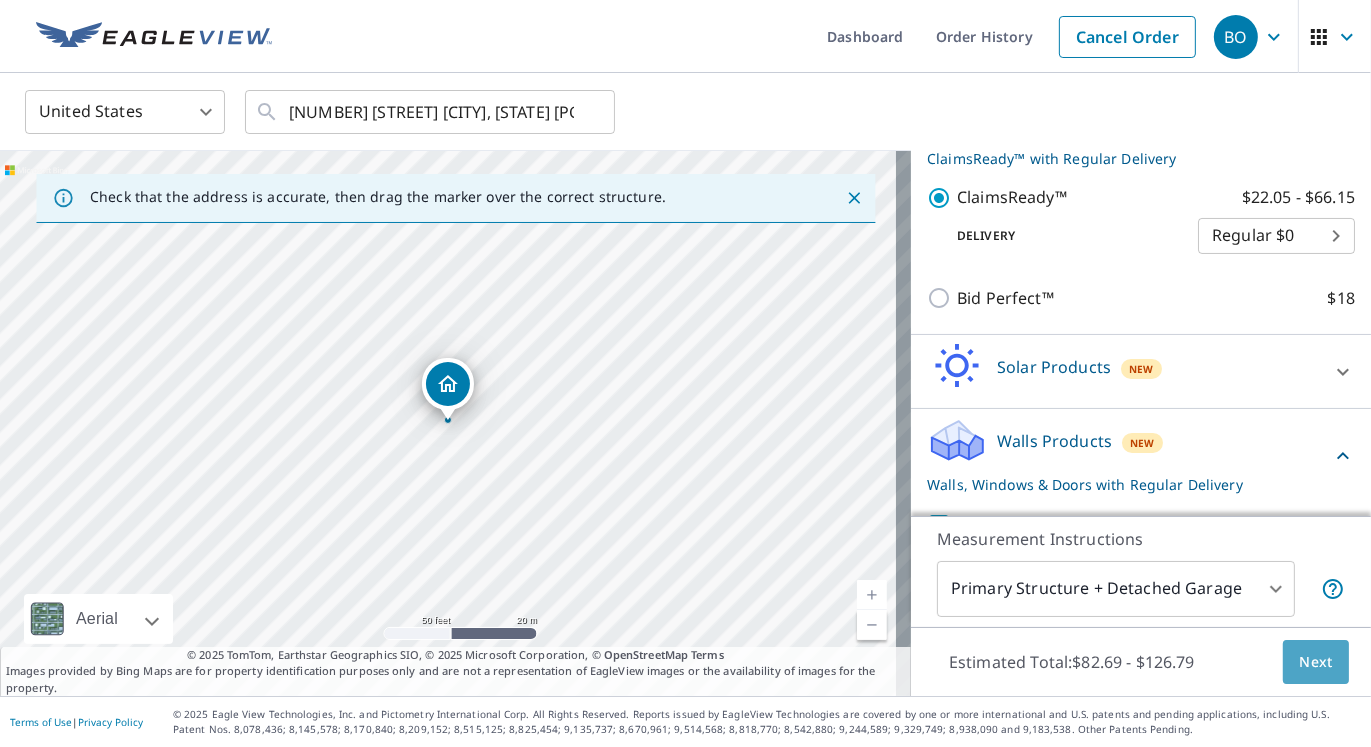 click on "Next" at bounding box center [1316, 662] 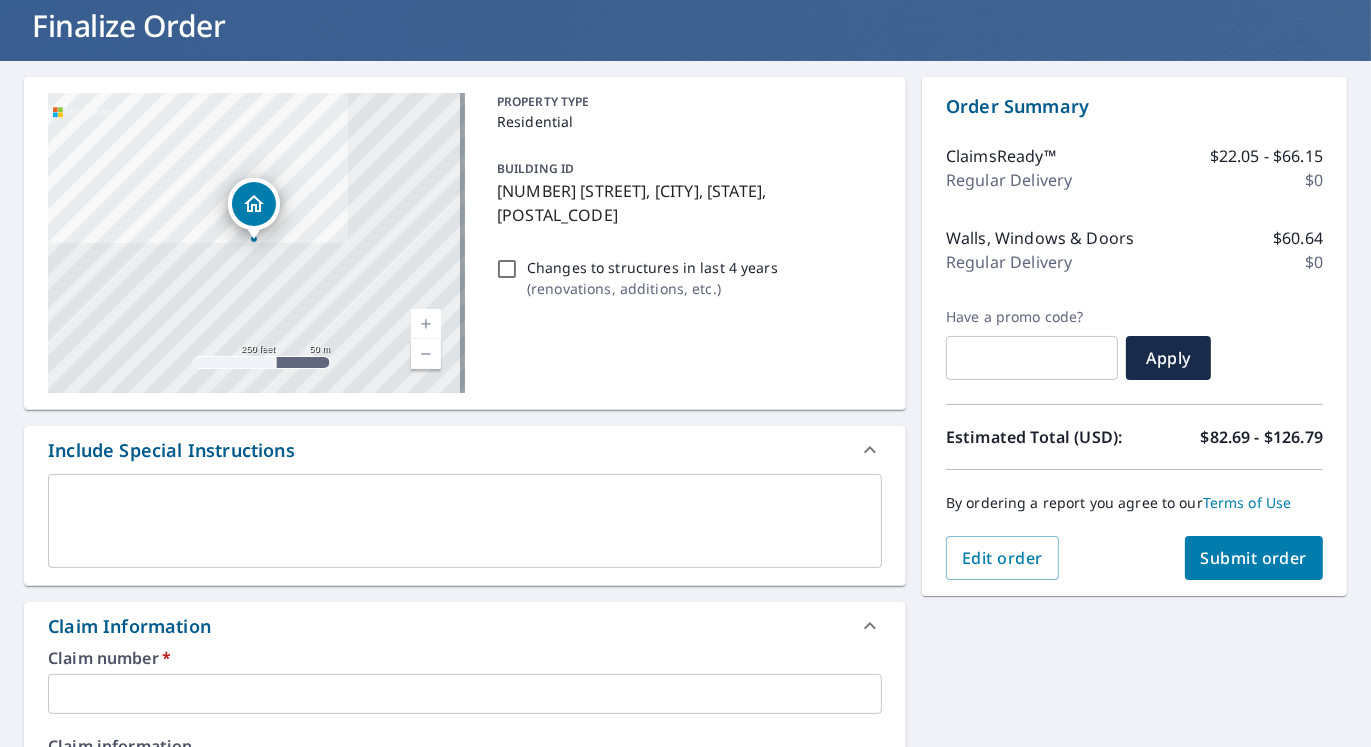 scroll, scrollTop: 400, scrollLeft: 0, axis: vertical 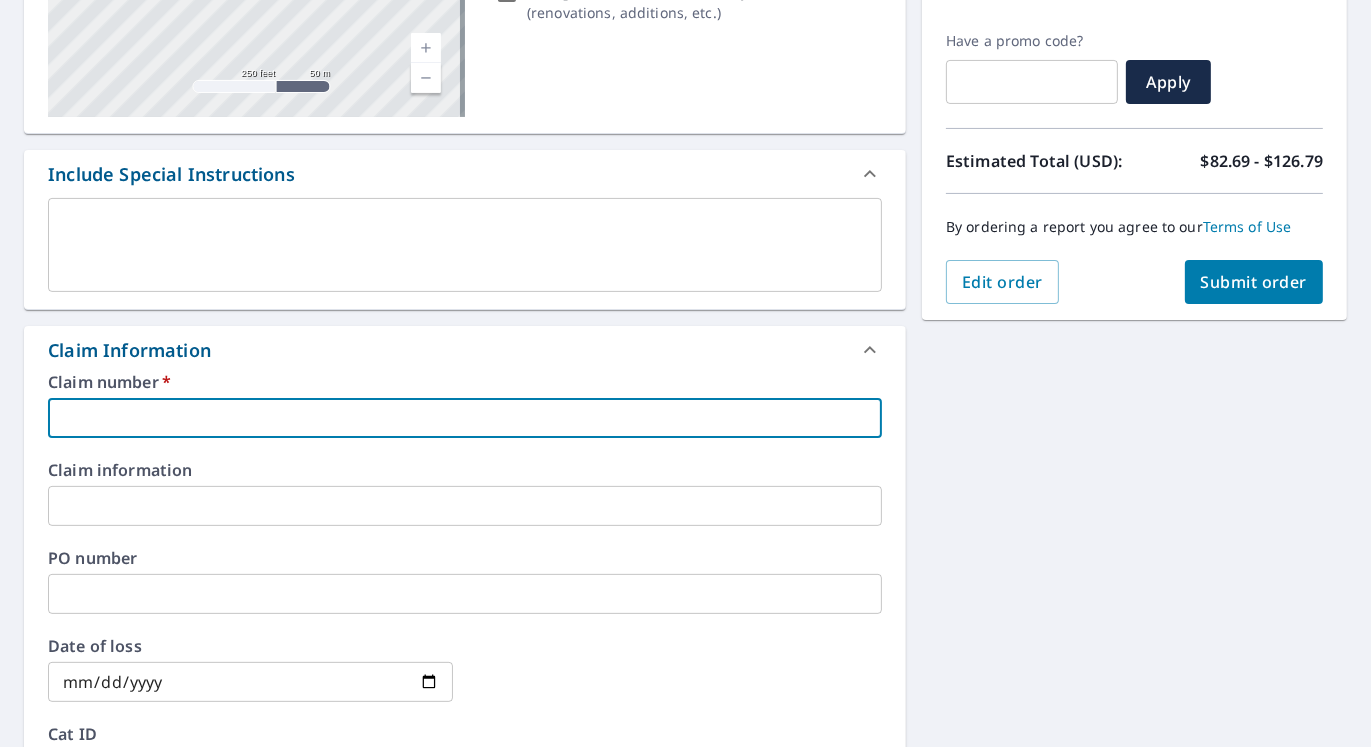 click at bounding box center [465, 418] 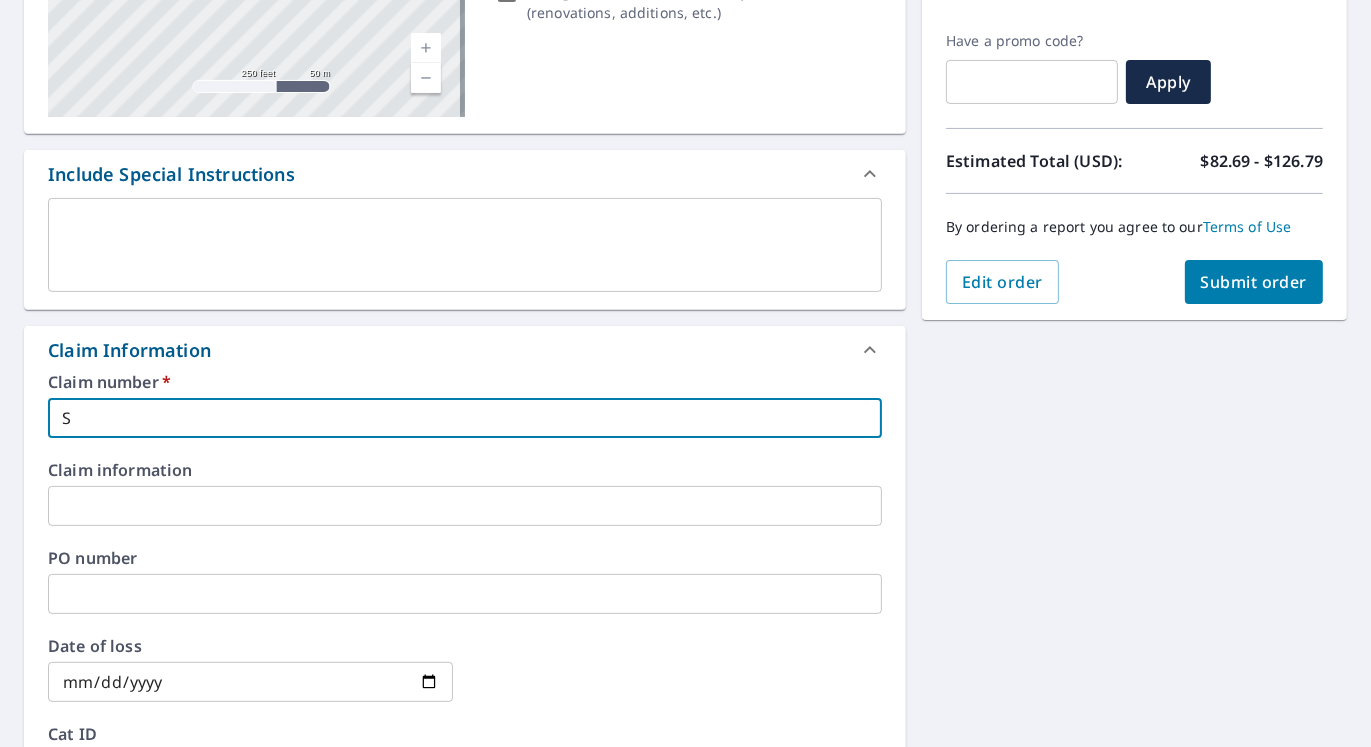 type on "S" 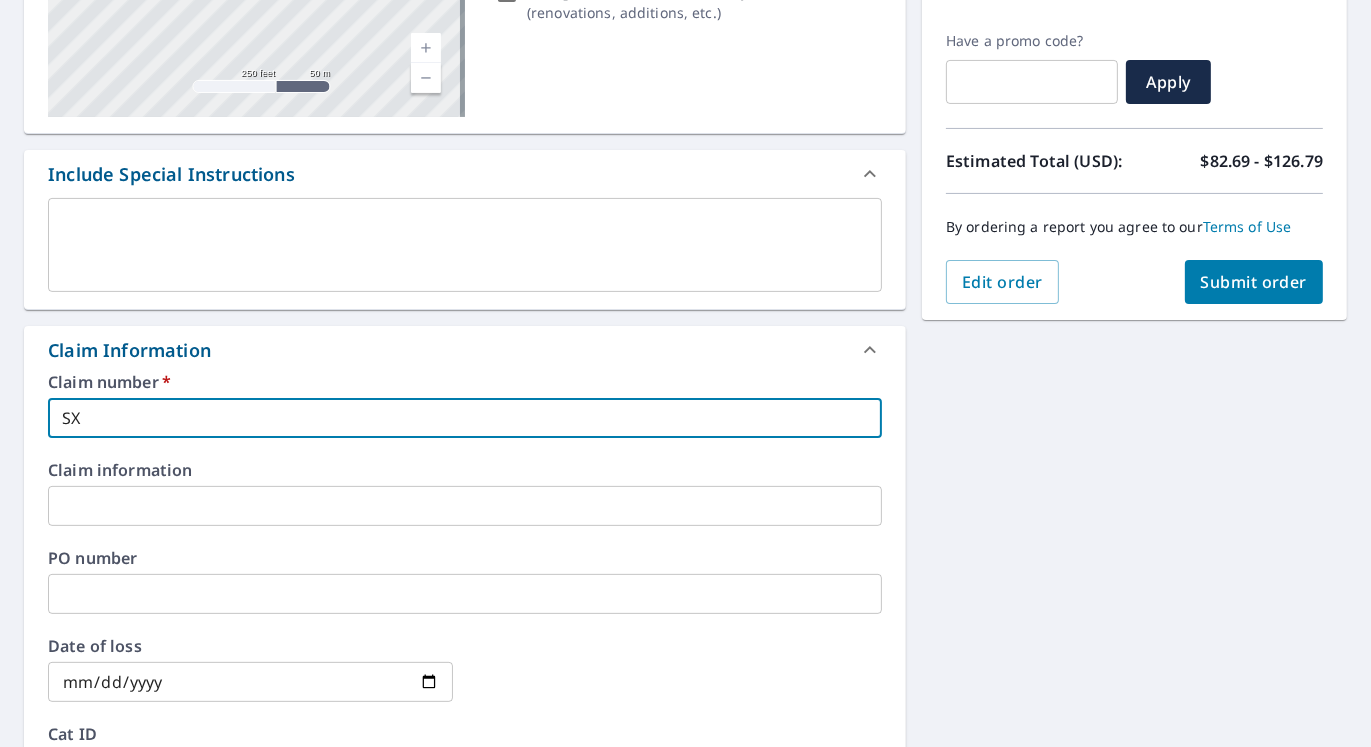 type on "SX6" 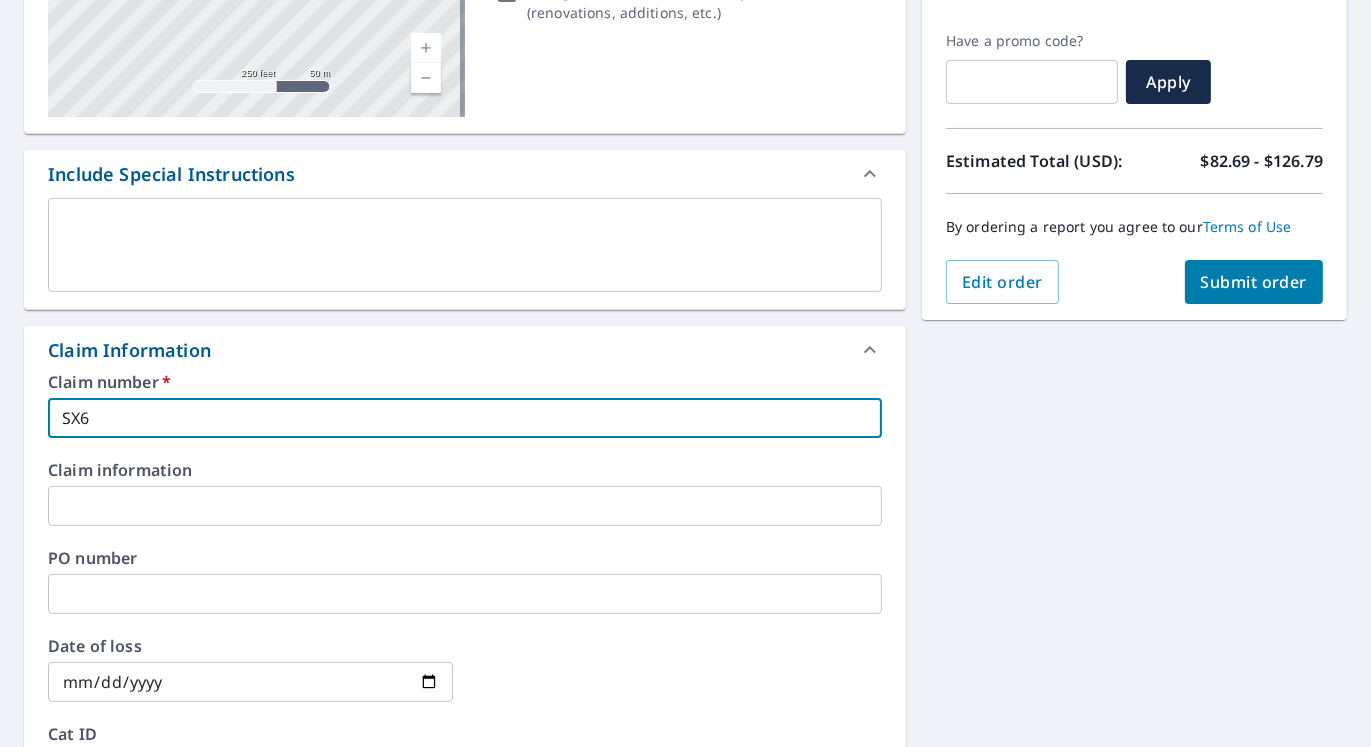 type on "SX65" 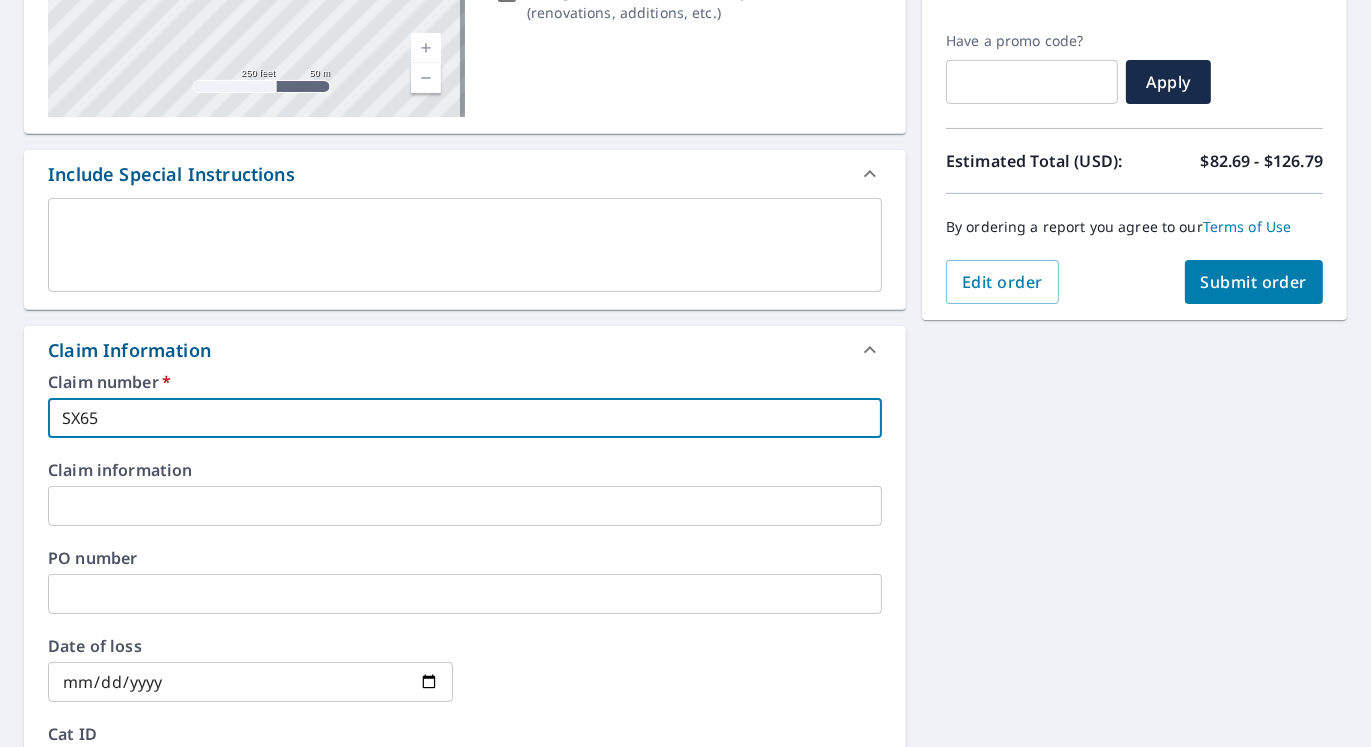 type on "SX658" 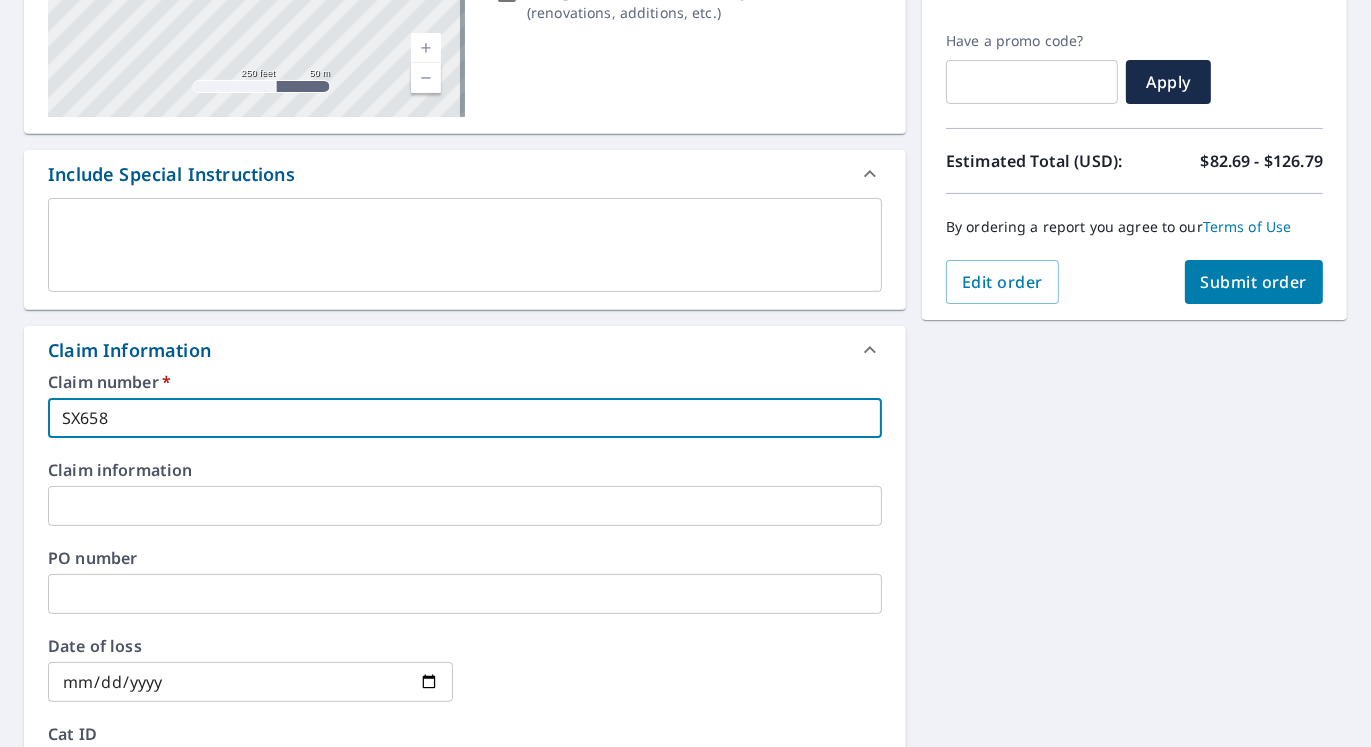 type on "SX6588" 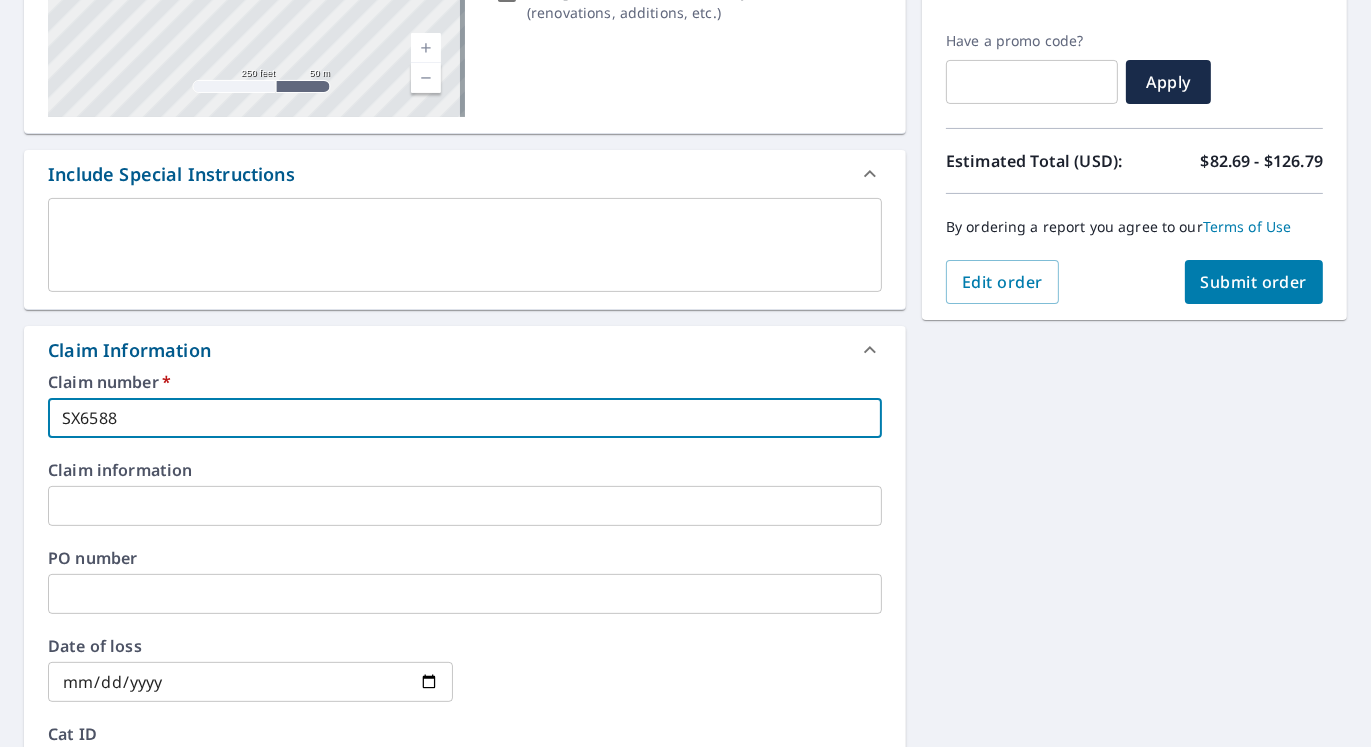 type on "SX6588" 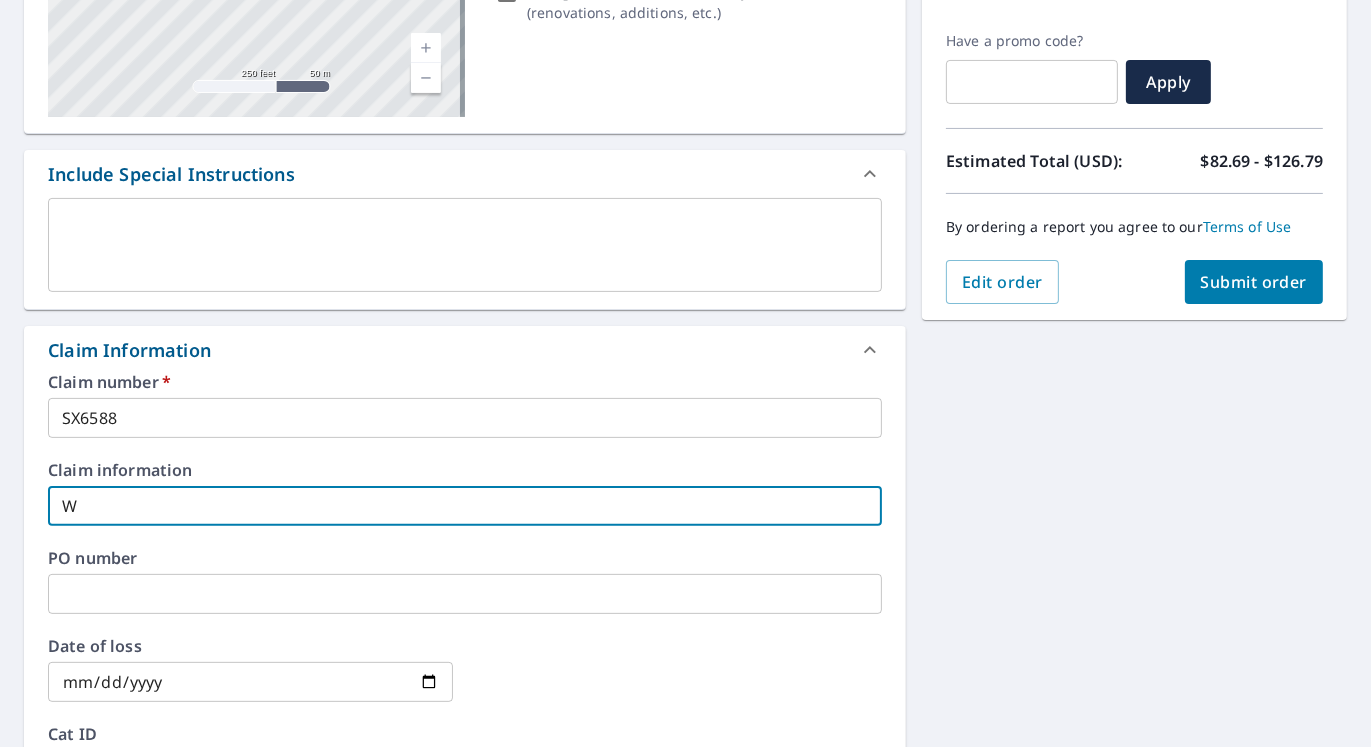 type on "W" 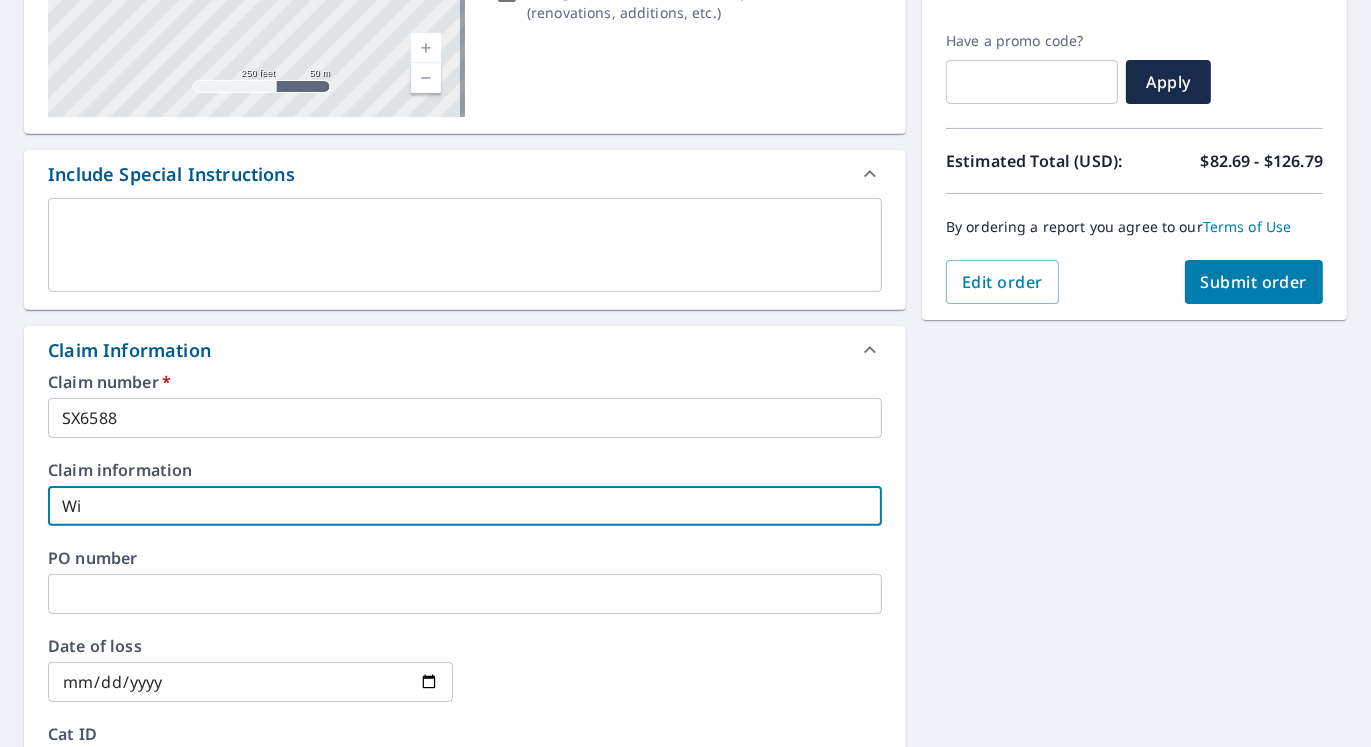 type on "Wil" 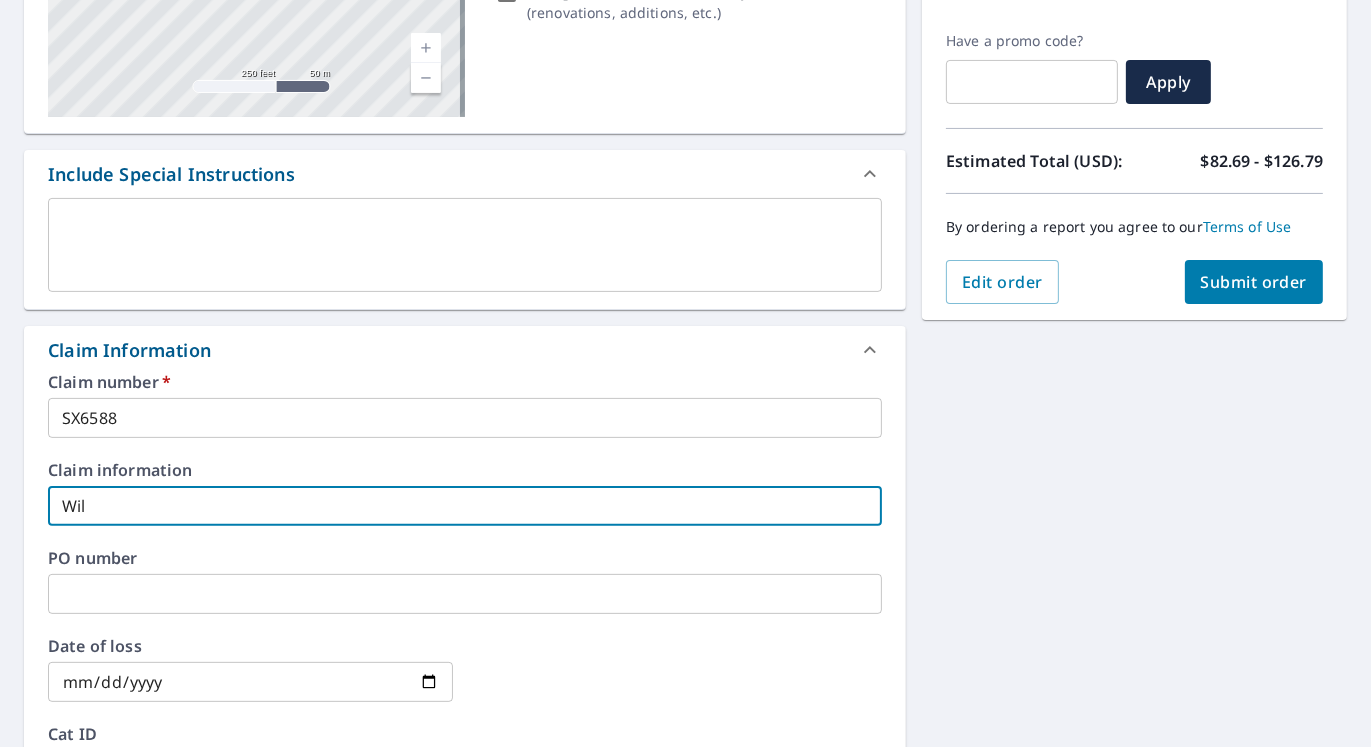type on "William" 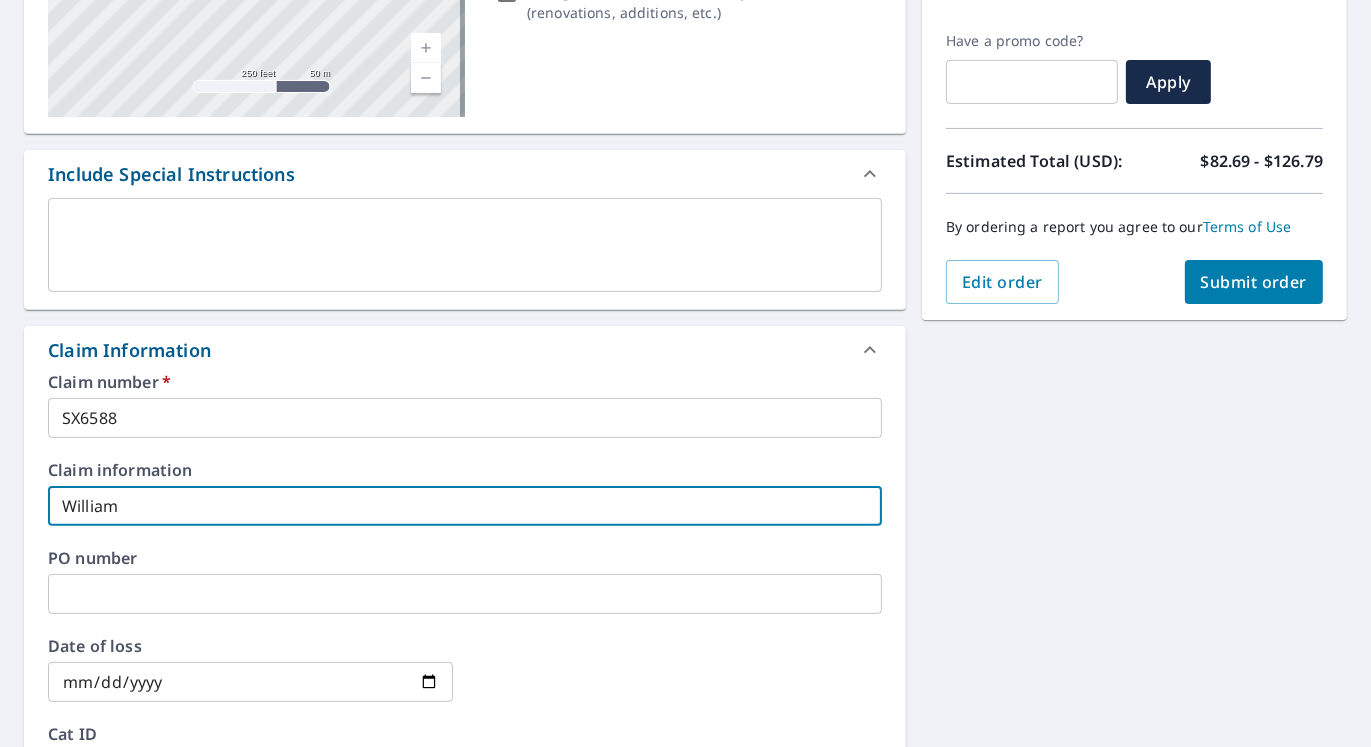 type on "[FIRST]" 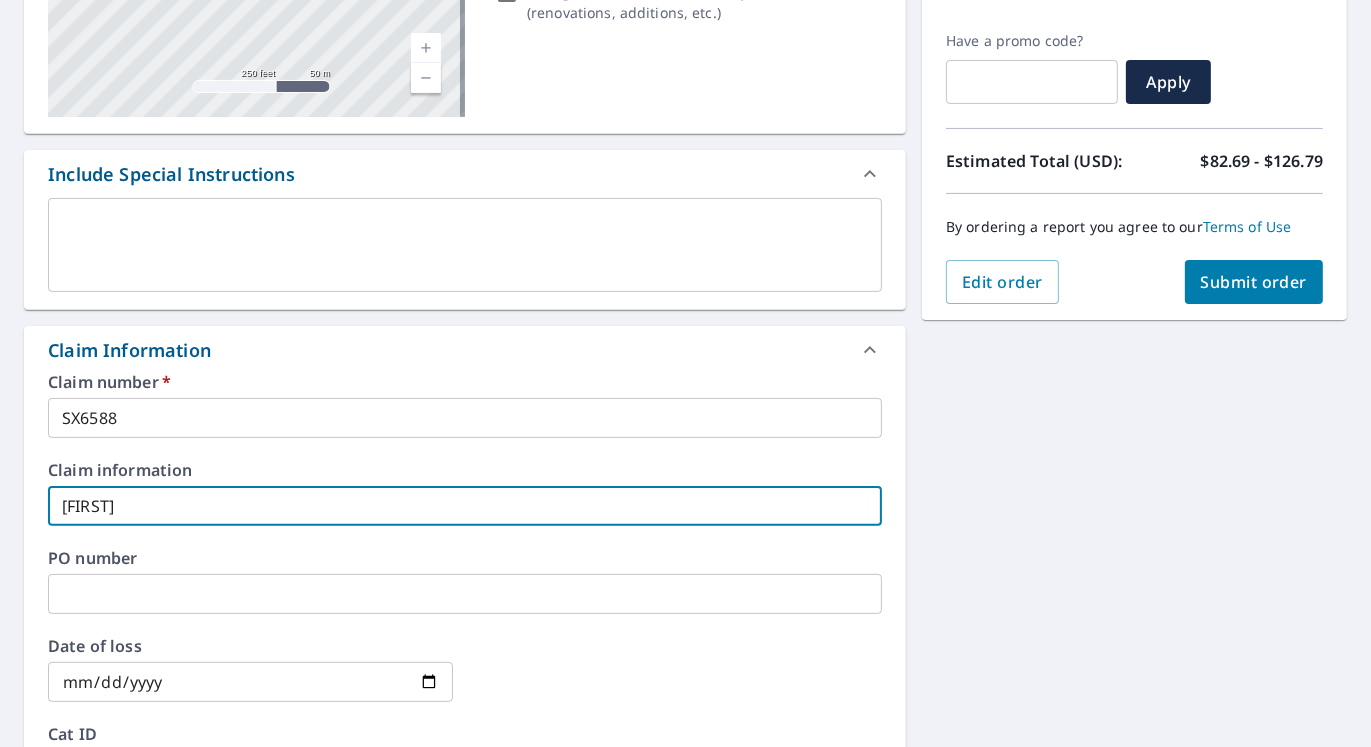 type on "[FIRST]" 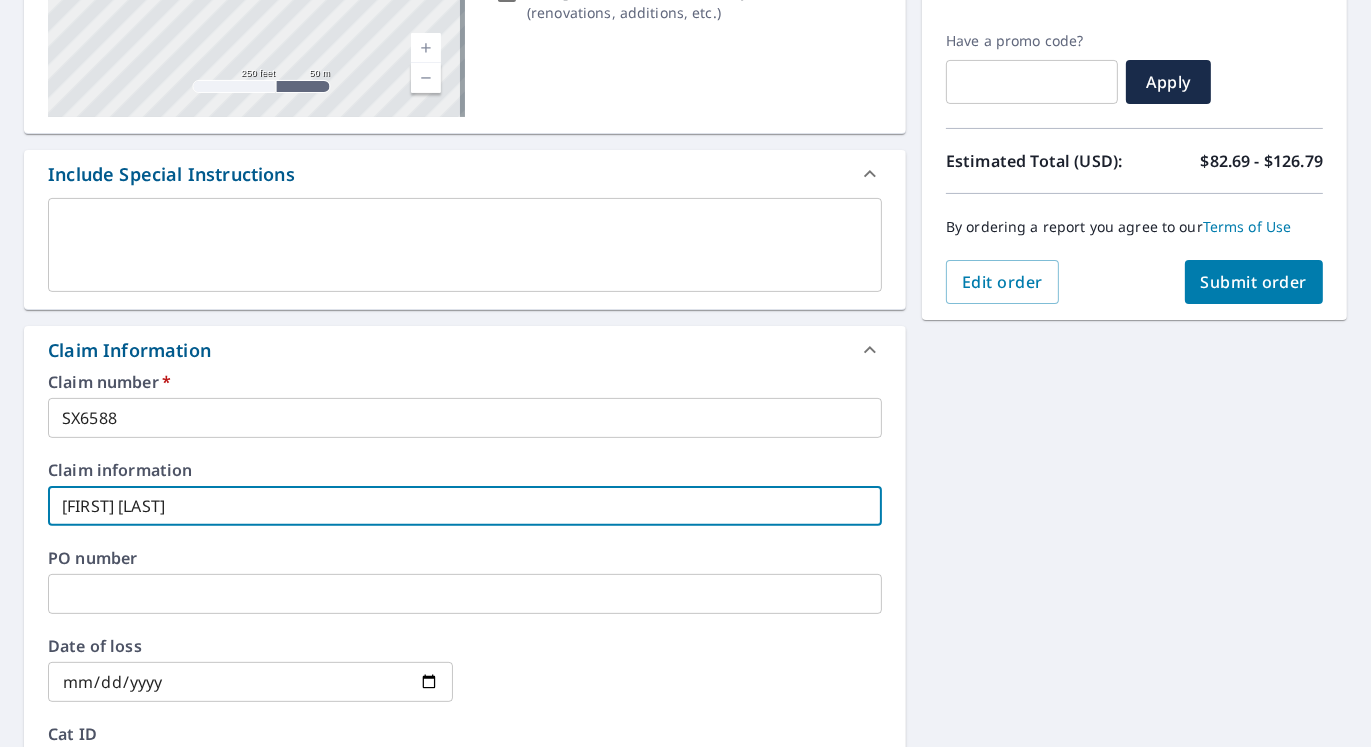 type on "[FIRST] [LAST]" 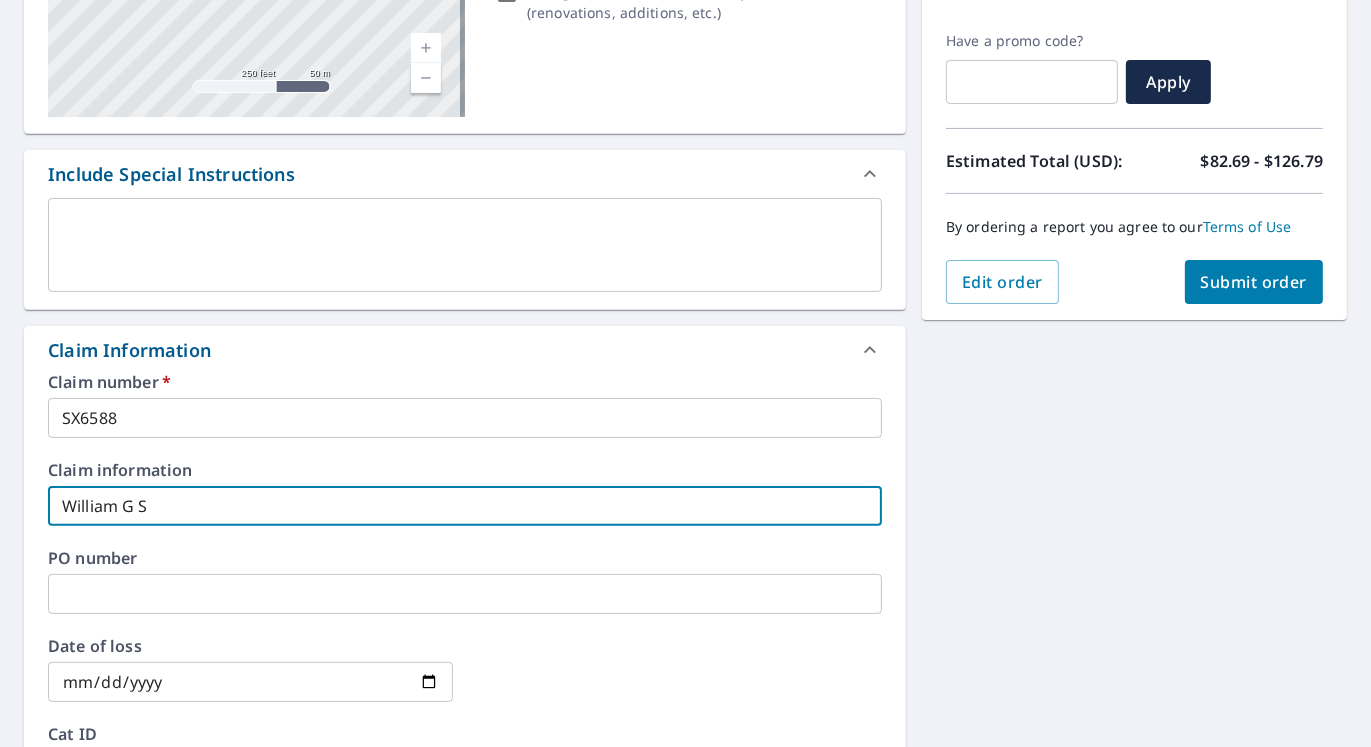 type on "[FIRST] [LAST]" 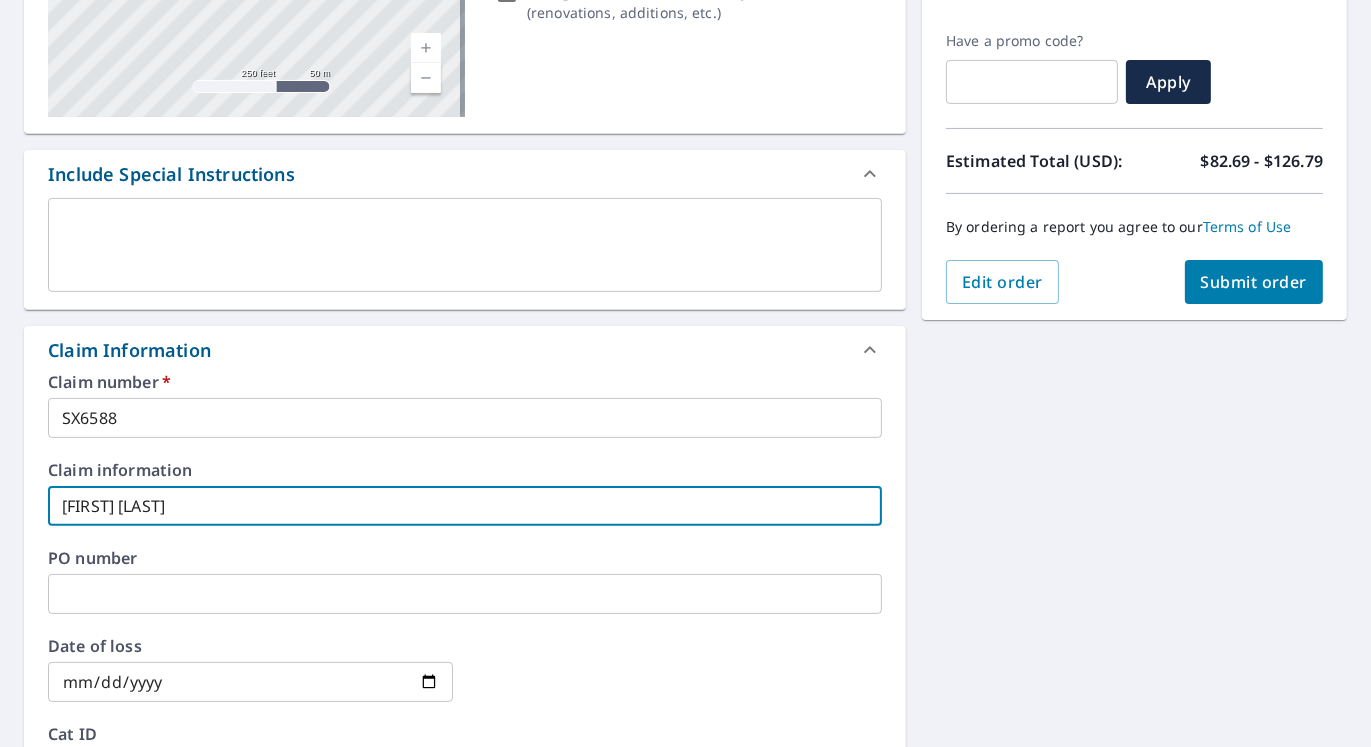 type on "William G S" 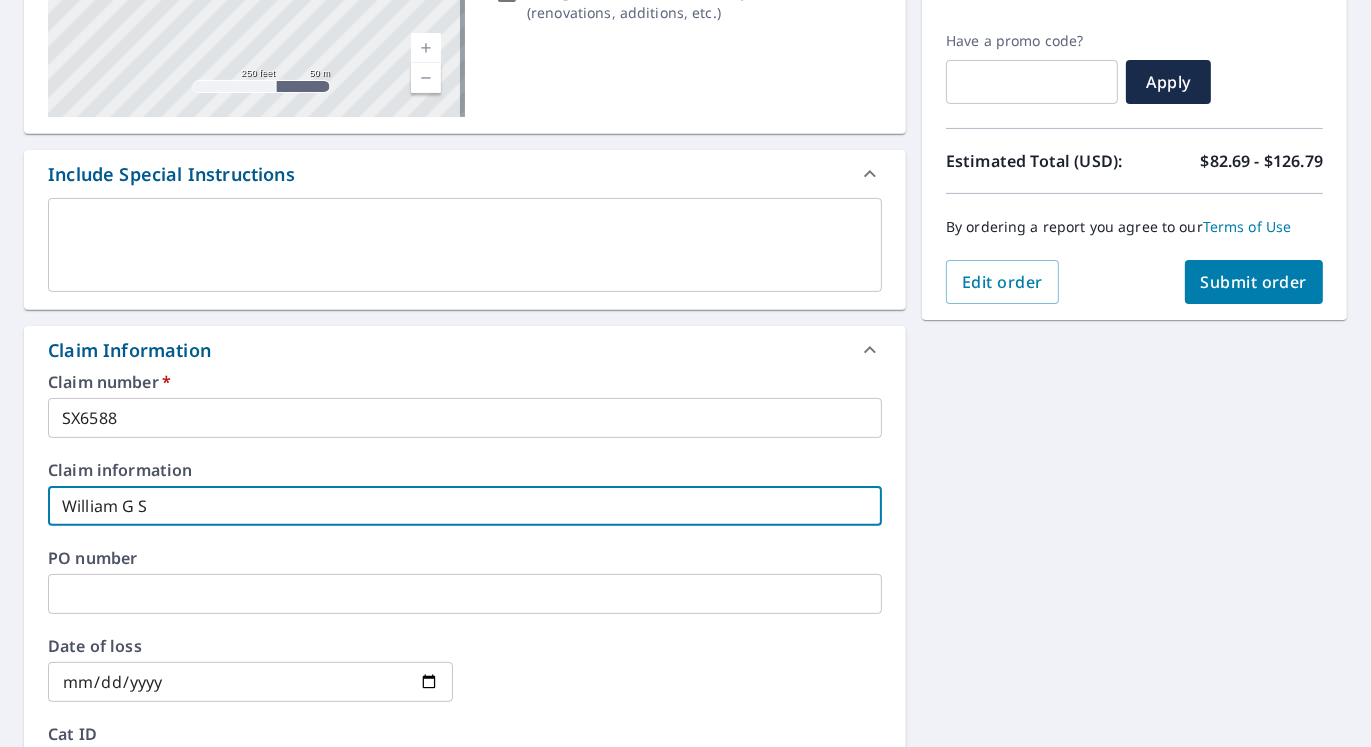 type on "[FIRST] [LAST]" 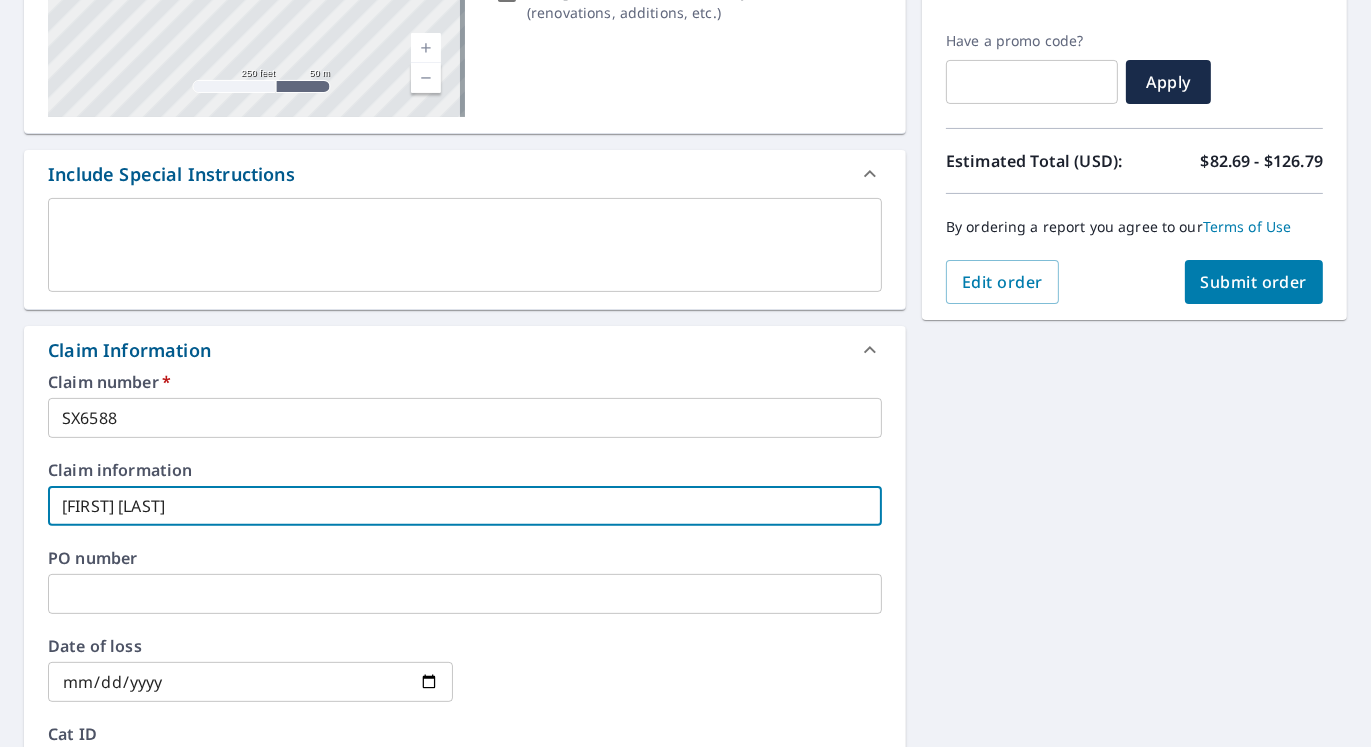 type on "[FIRST] [LAST]" 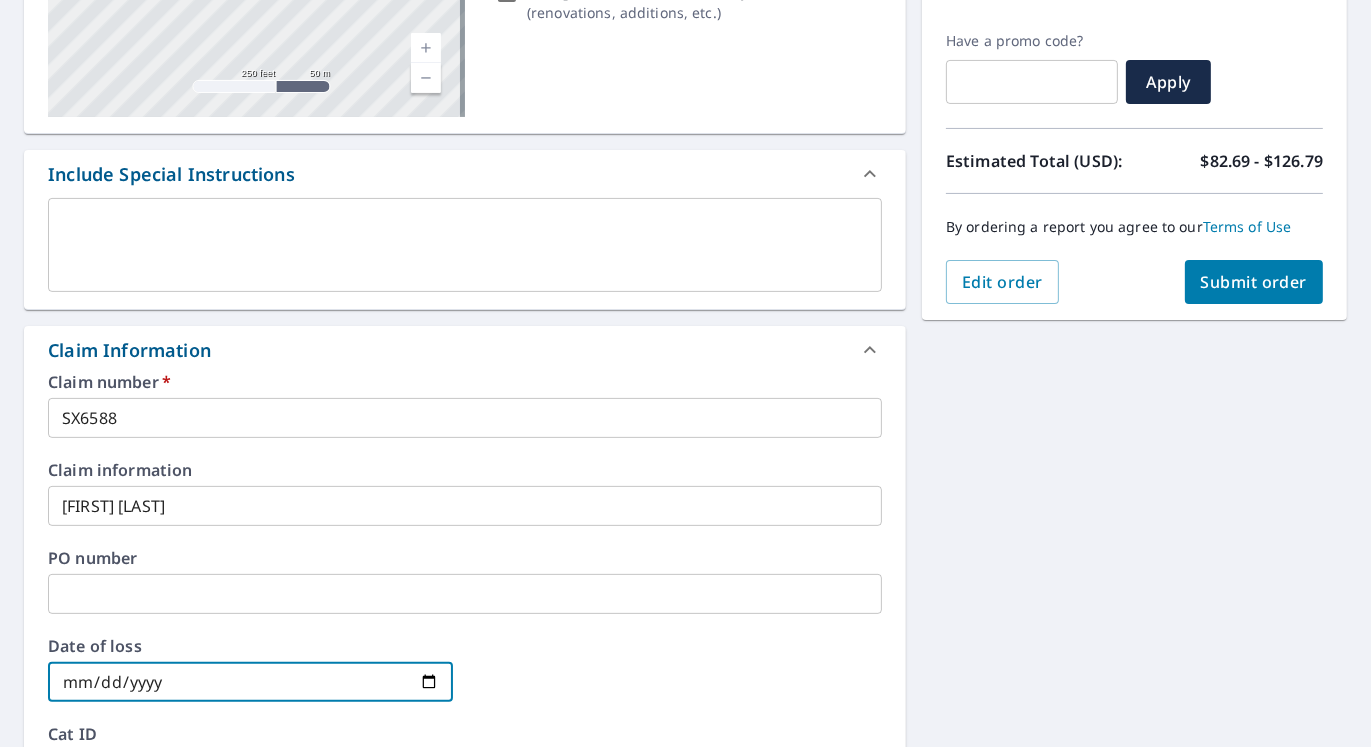 type on "0002-05-16" 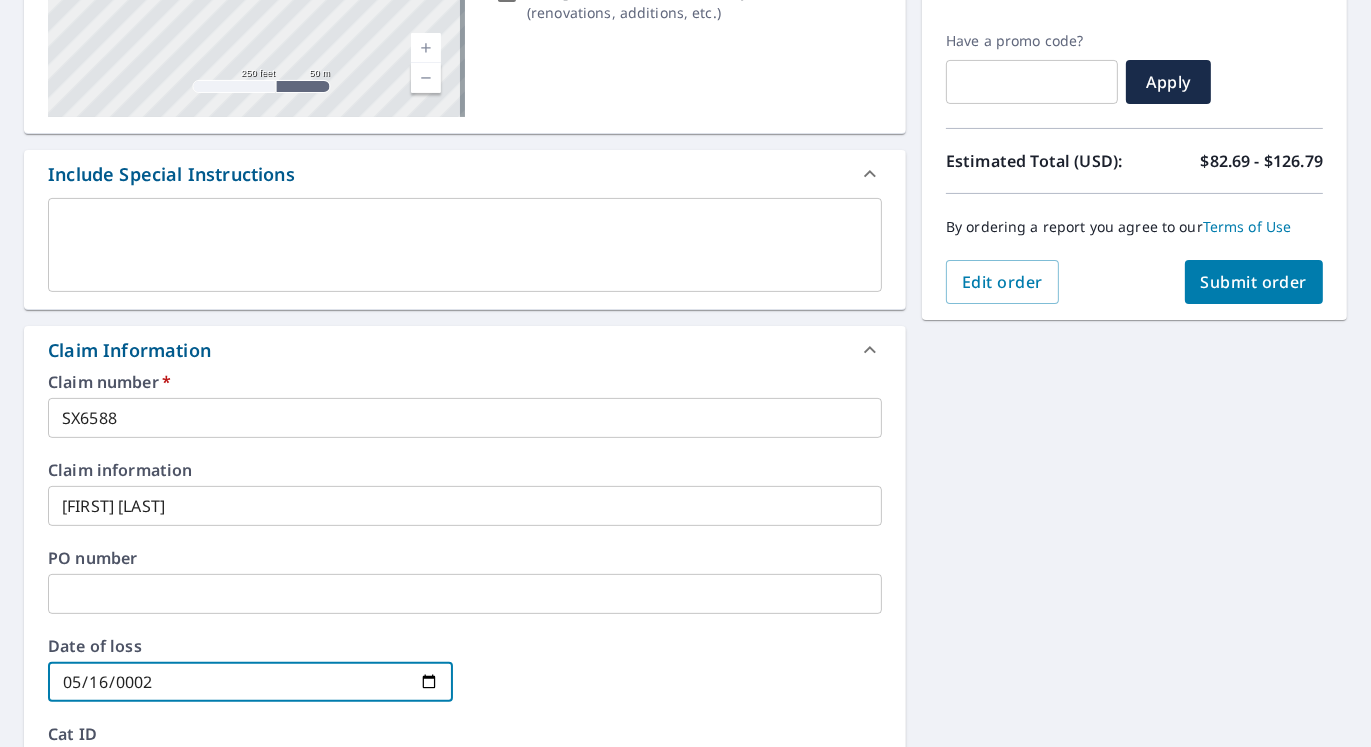 checkbox on "true" 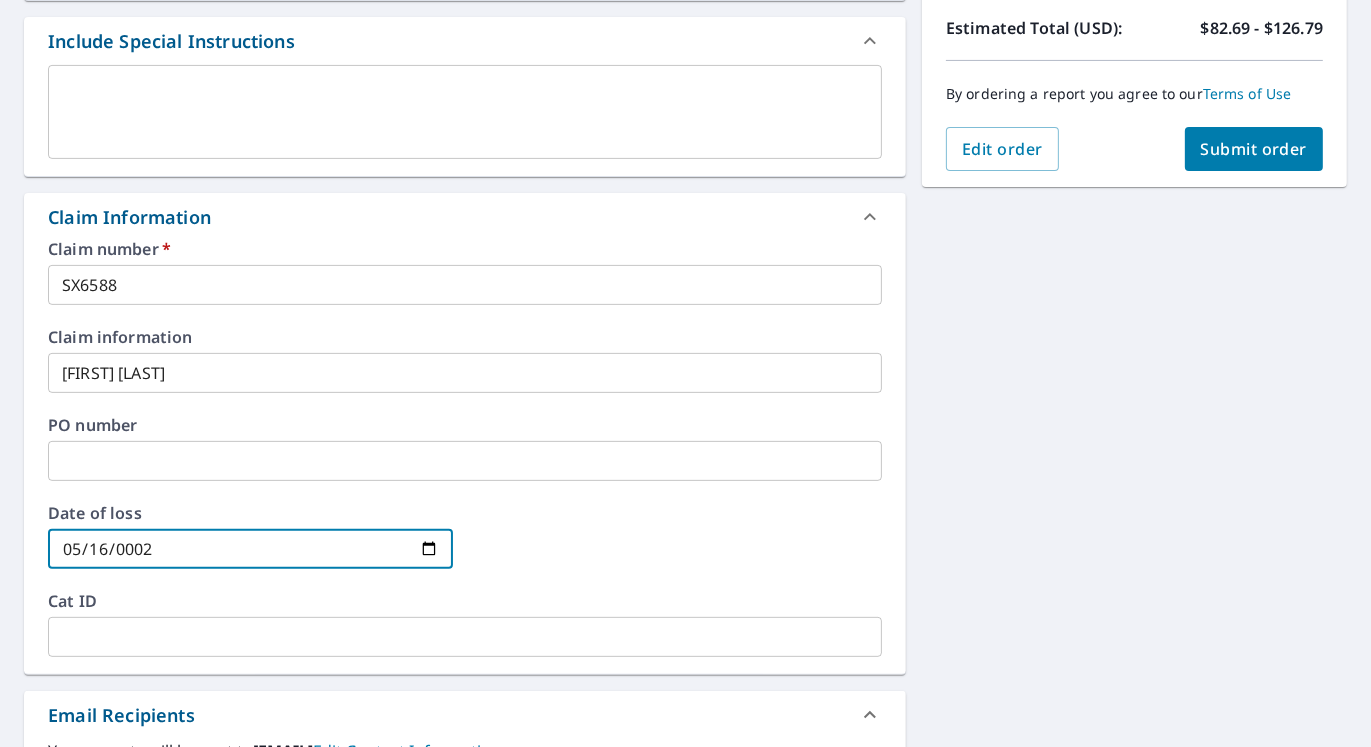 click at bounding box center [465, 637] 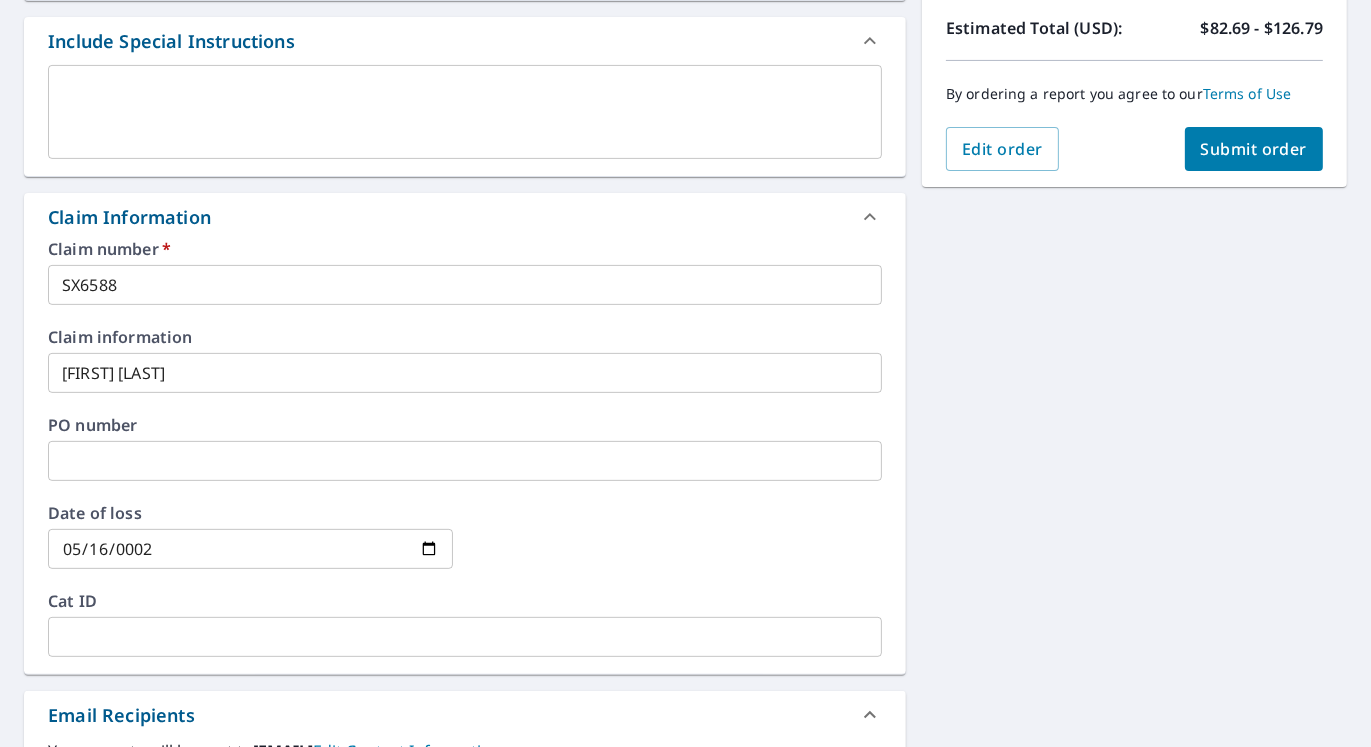 click at bounding box center (465, 637) 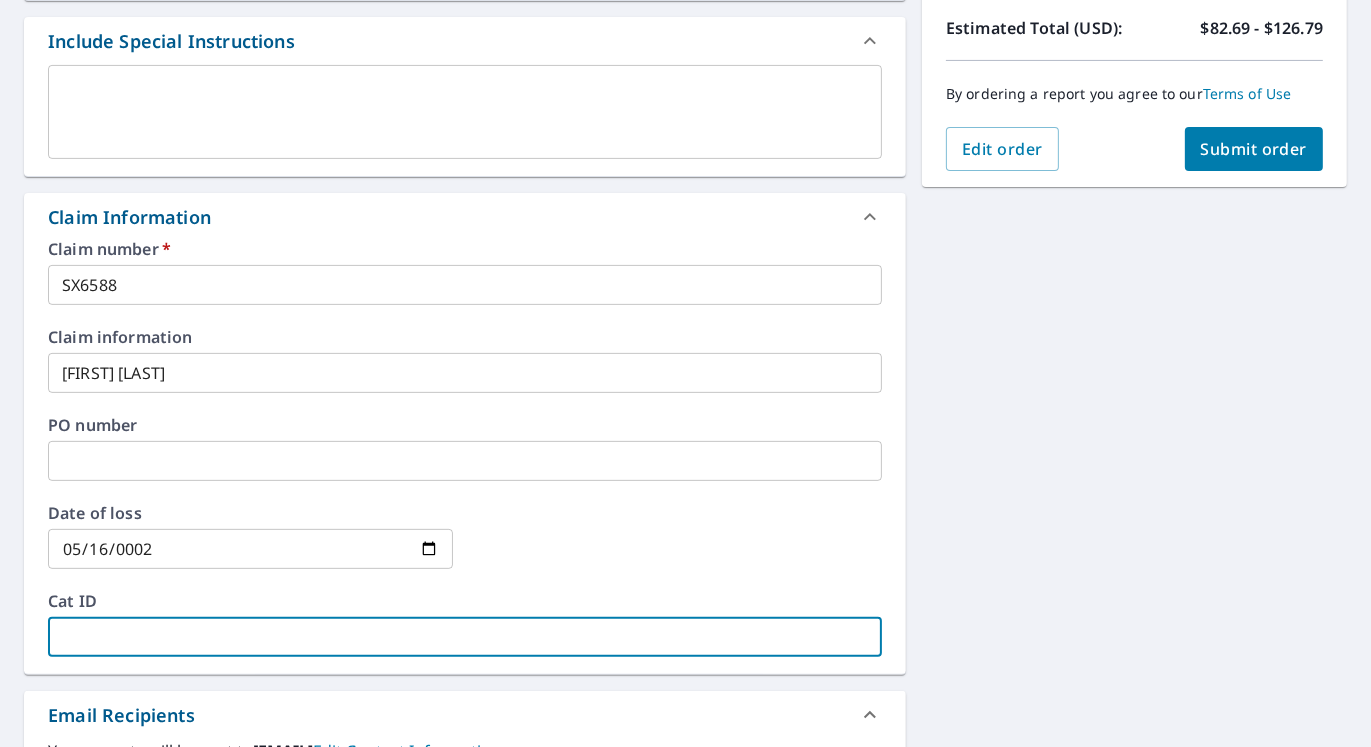 type on "1" 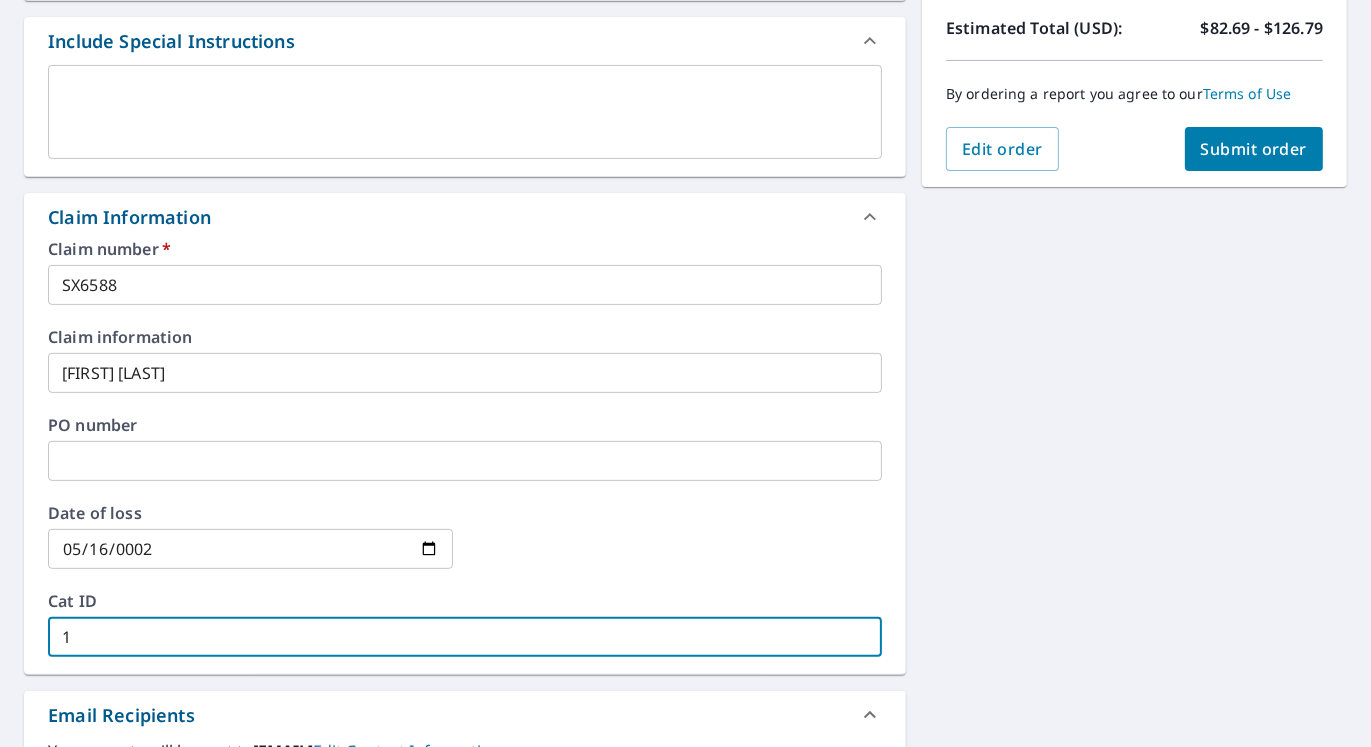 type on "15" 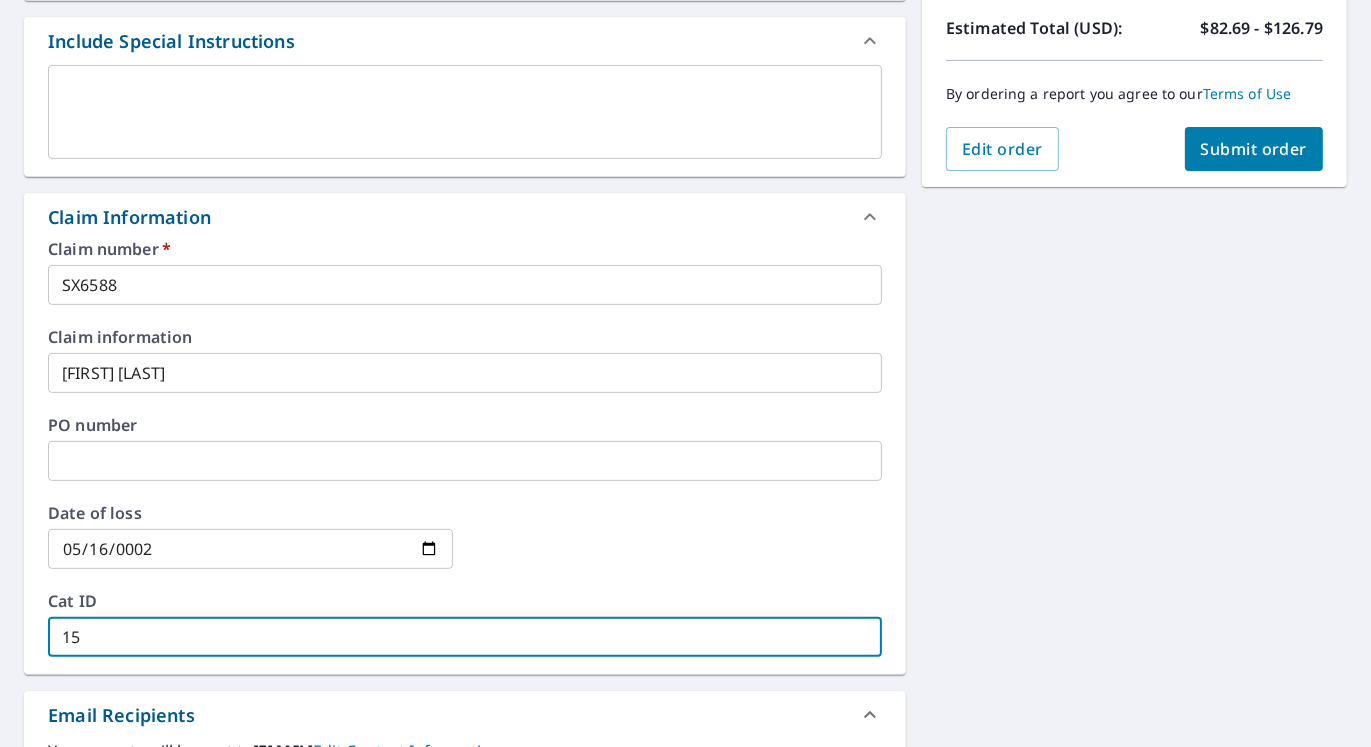 type on "15" 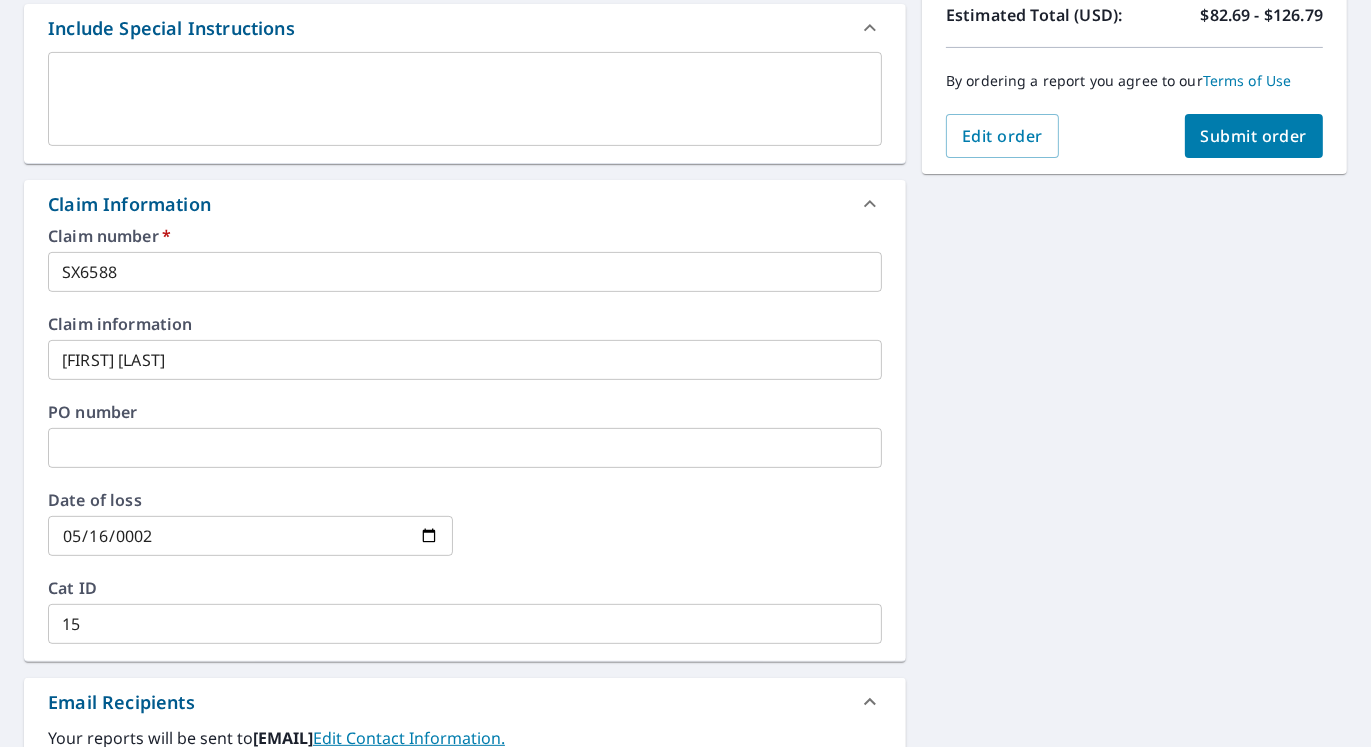 scroll, scrollTop: 287, scrollLeft: 0, axis: vertical 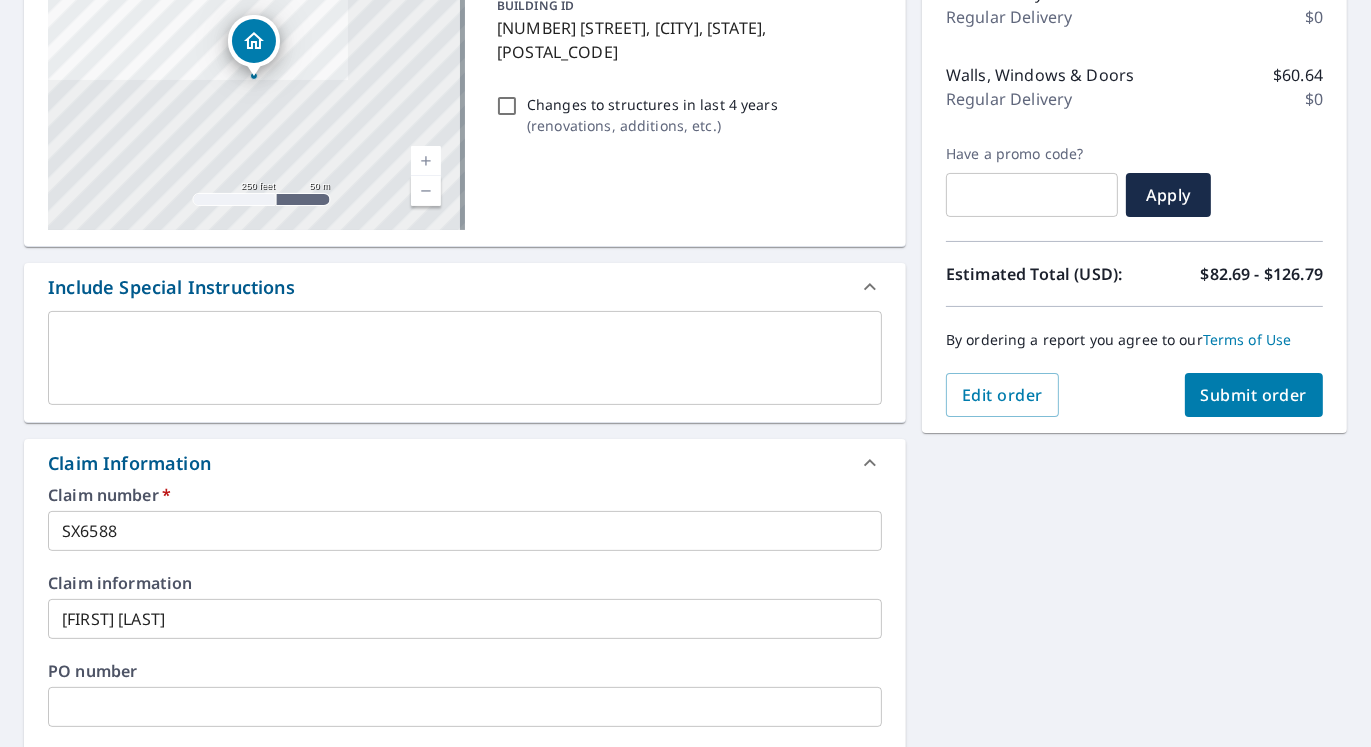 click on "Submit order" at bounding box center (1254, 395) 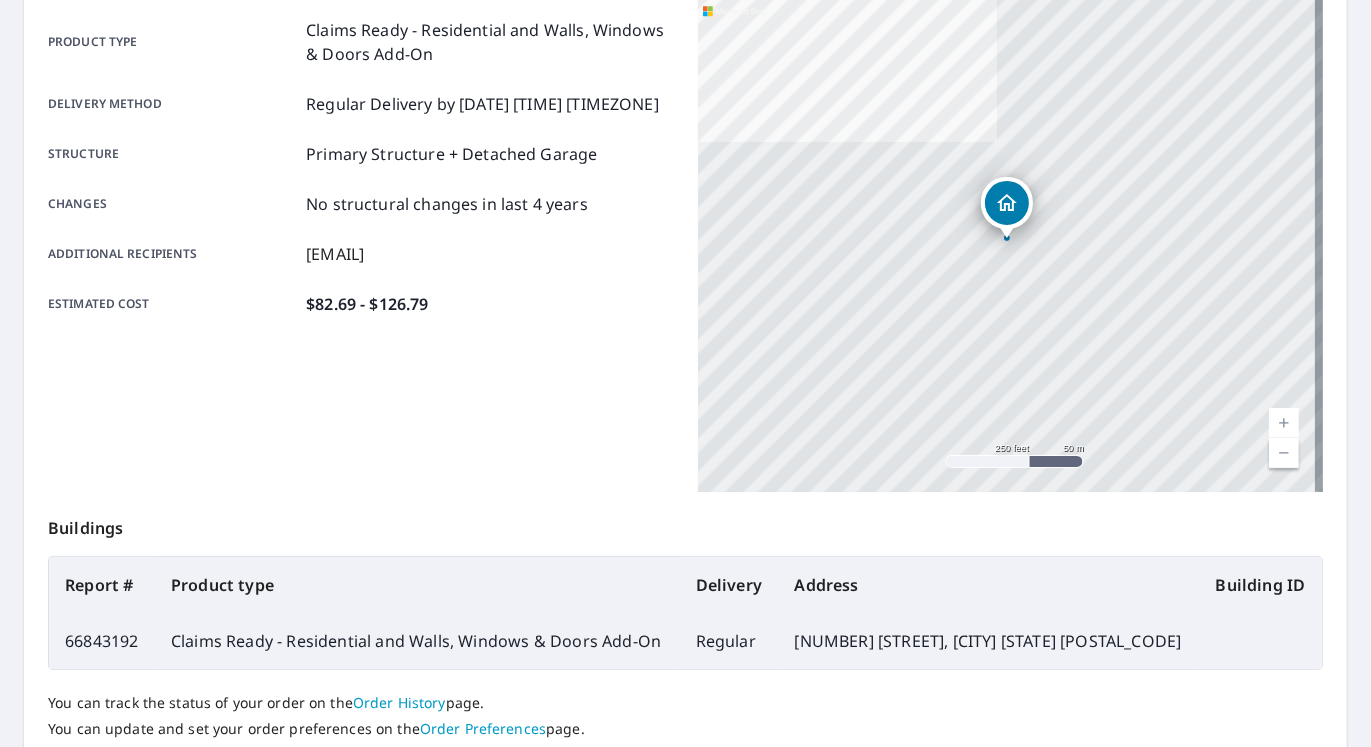 scroll, scrollTop: 0, scrollLeft: 0, axis: both 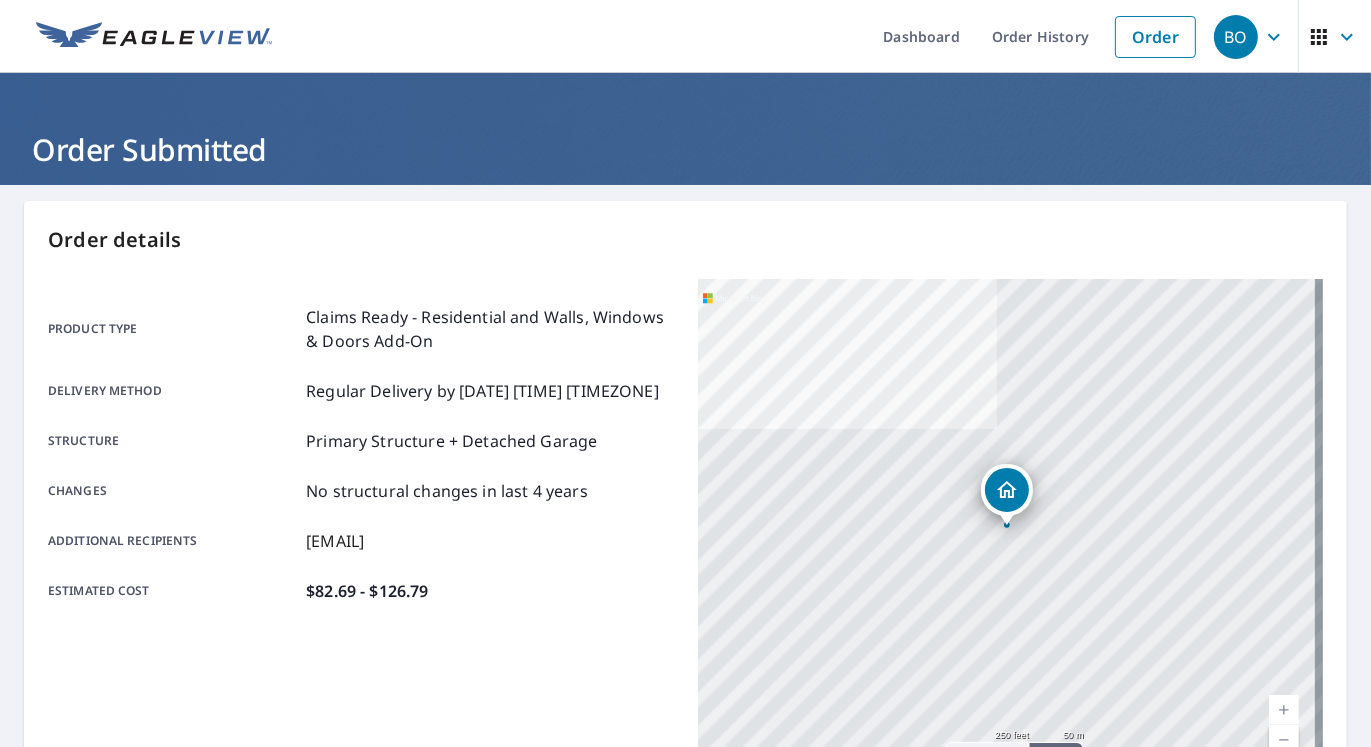 click on "Order details Product type Claims Ready - Residential and Walls, Windows & Doors Add-On Delivery method Regular Delivery by [DATE] [TIME] [TIMEZONE] Structure Primary Structure + Detached Garage Changes No structural changes in last 4 years Additional recipients [EMAIL] Estimated cost $82.69  -  $126.79 [NUMBER] [STREET] [CITY], [STATE] [POSTAL_CODE] Aerial Road A standard road map Aerial A detailed look from above Labels Labels 250 feet 50 m © 2025 TomTom, © Vexcel Imaging, © 2025 Microsoft Corporation,  © OpenStreetMap Terms Buildings Report # Product type Delivery Address Building ID 66843192 Claims Ready - Residential and Walls, Windows & Doors Add-On Regular [NUMBER] [STREET], [CITY] [STATE] [POSTAL_CODE] You can track the status of your order on the  Order History  page. You can update and set your order preferences on the  Order Preferences  page. Print this page Cancel order Place another order" at bounding box center (685, 655) 